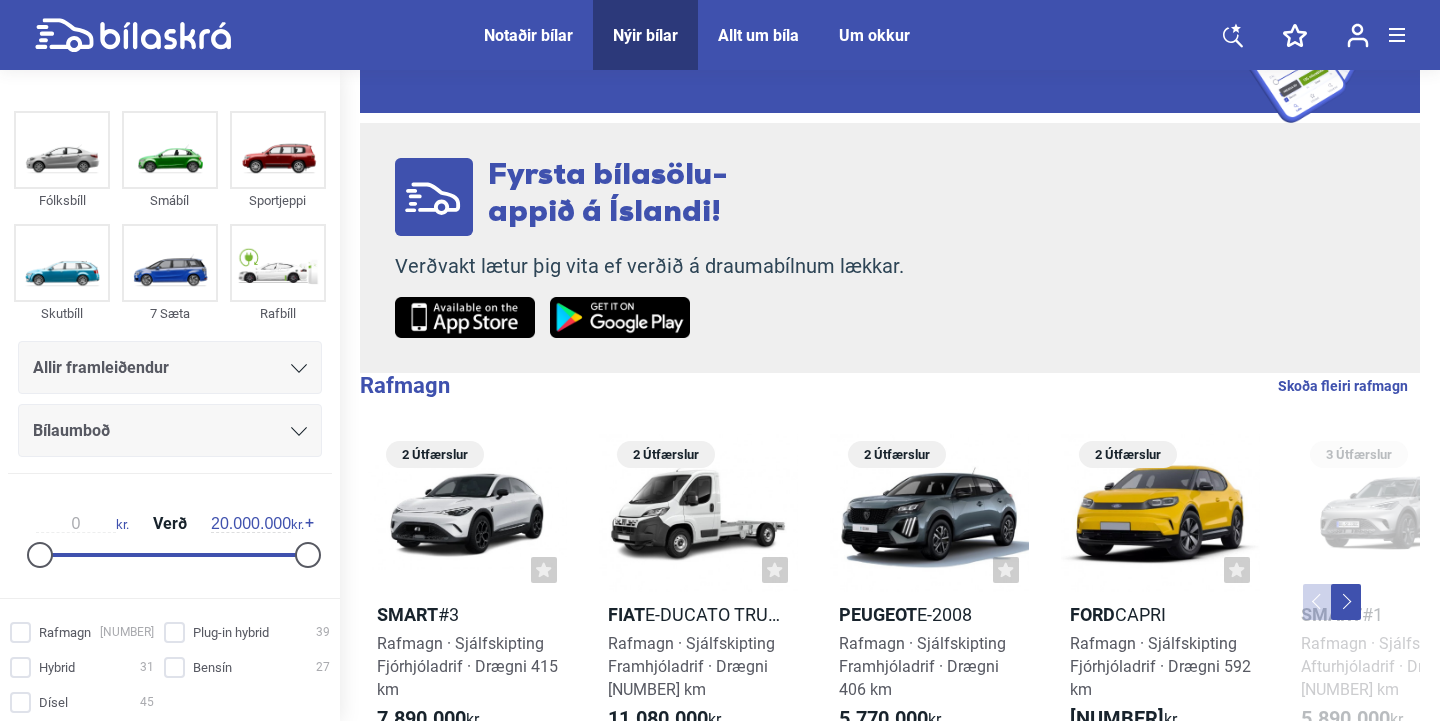 scroll, scrollTop: 164, scrollLeft: 0, axis: vertical 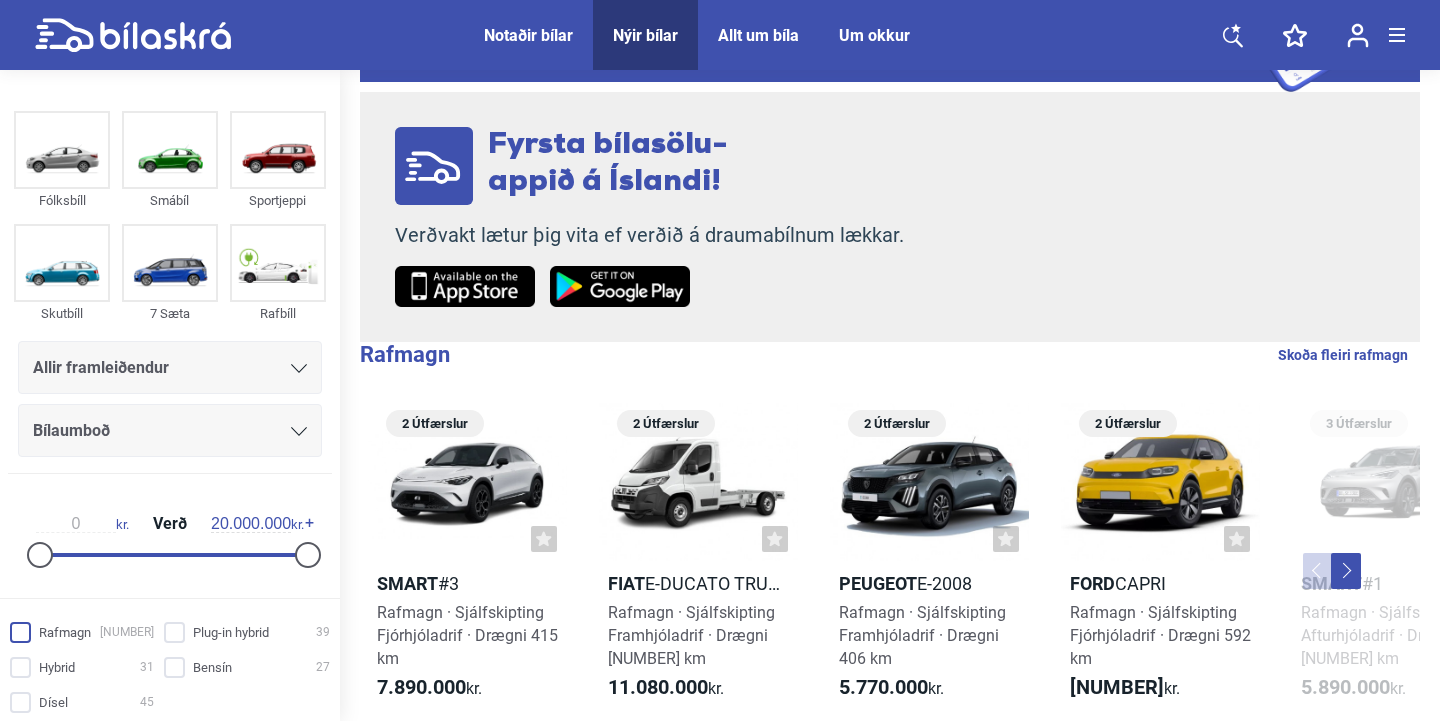 click on "Rafmagn 103" at bounding box center [85, 633] 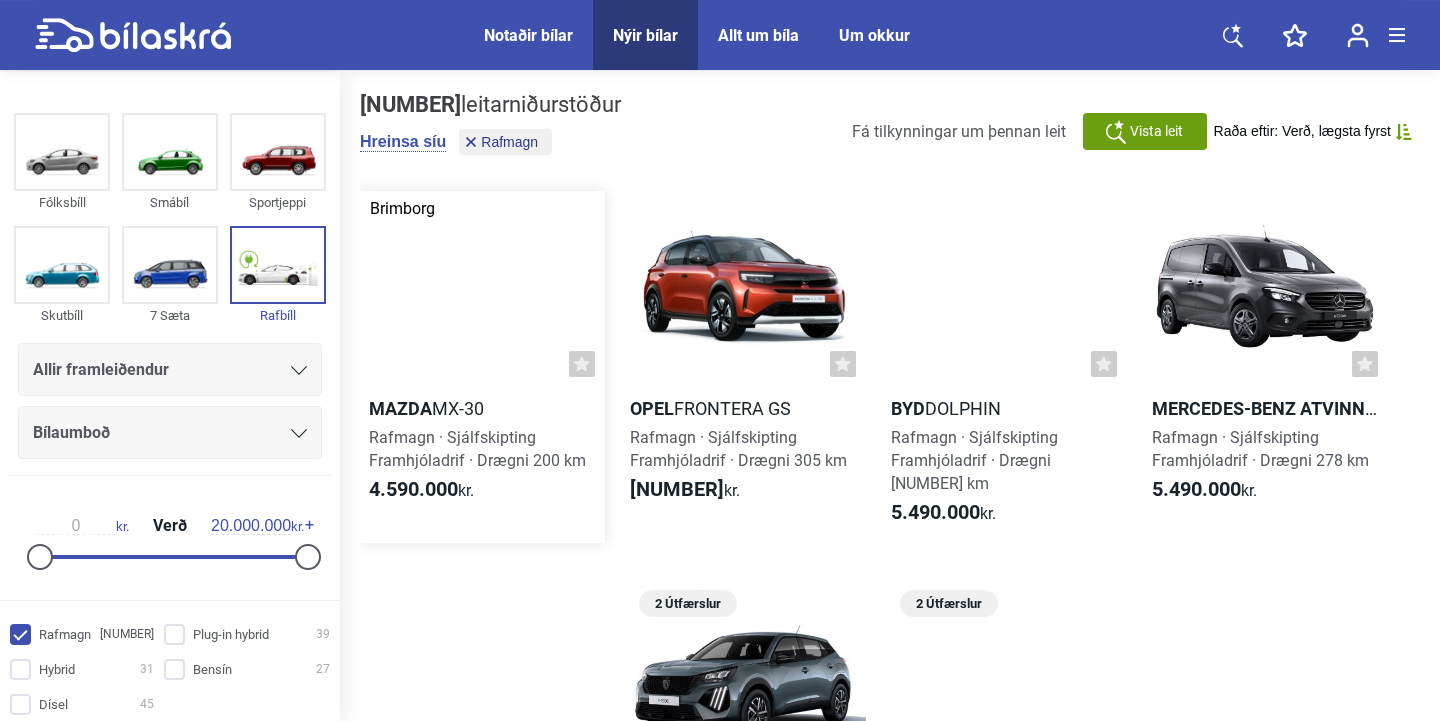 scroll, scrollTop: 0, scrollLeft: 0, axis: both 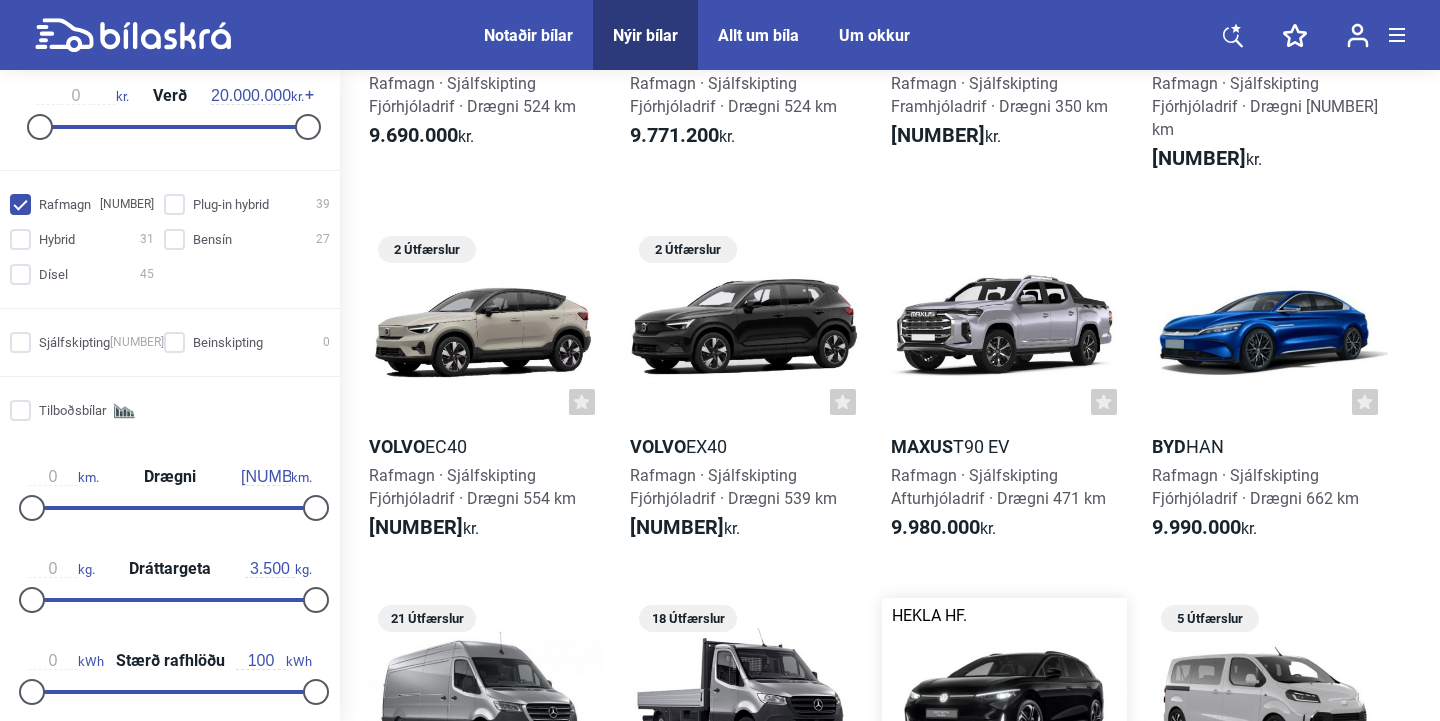 click at bounding box center (1004, 696) 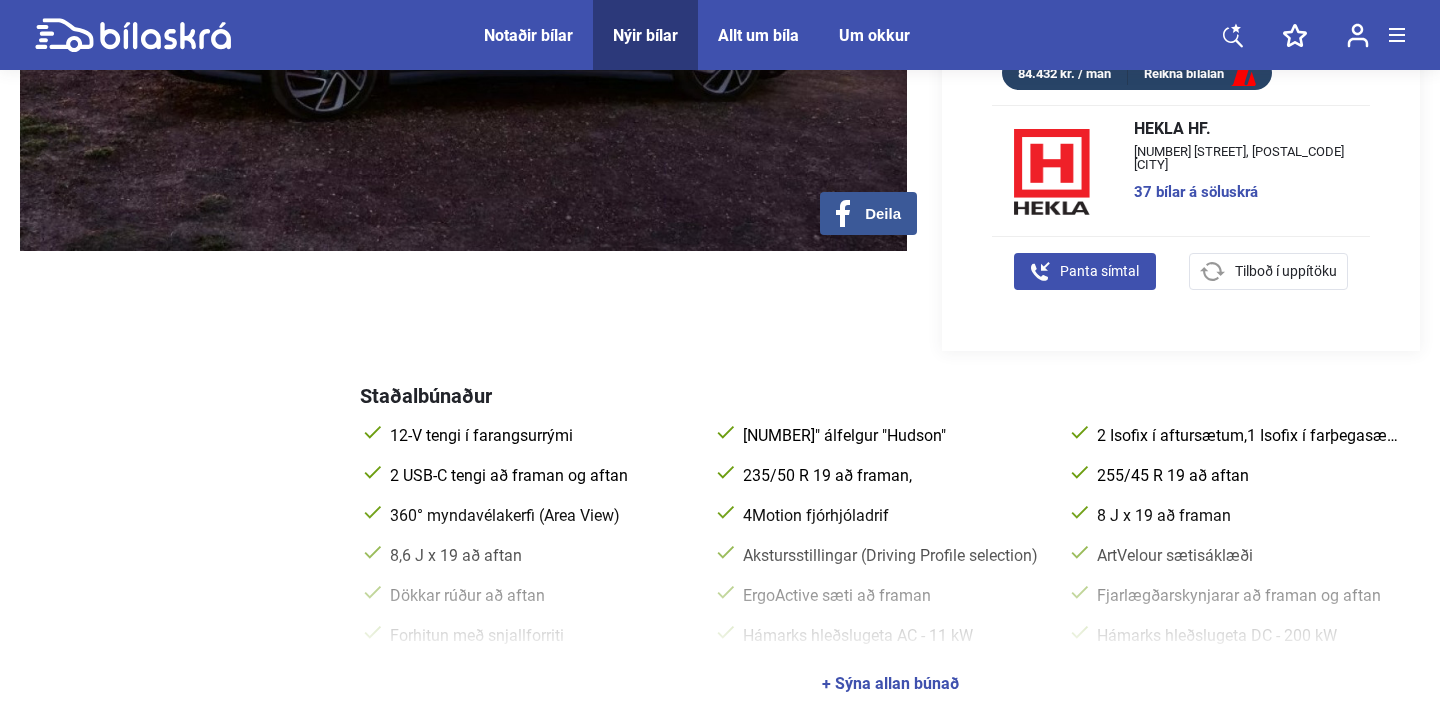 click on "+ Sýna allan búnað" at bounding box center [890, 684] 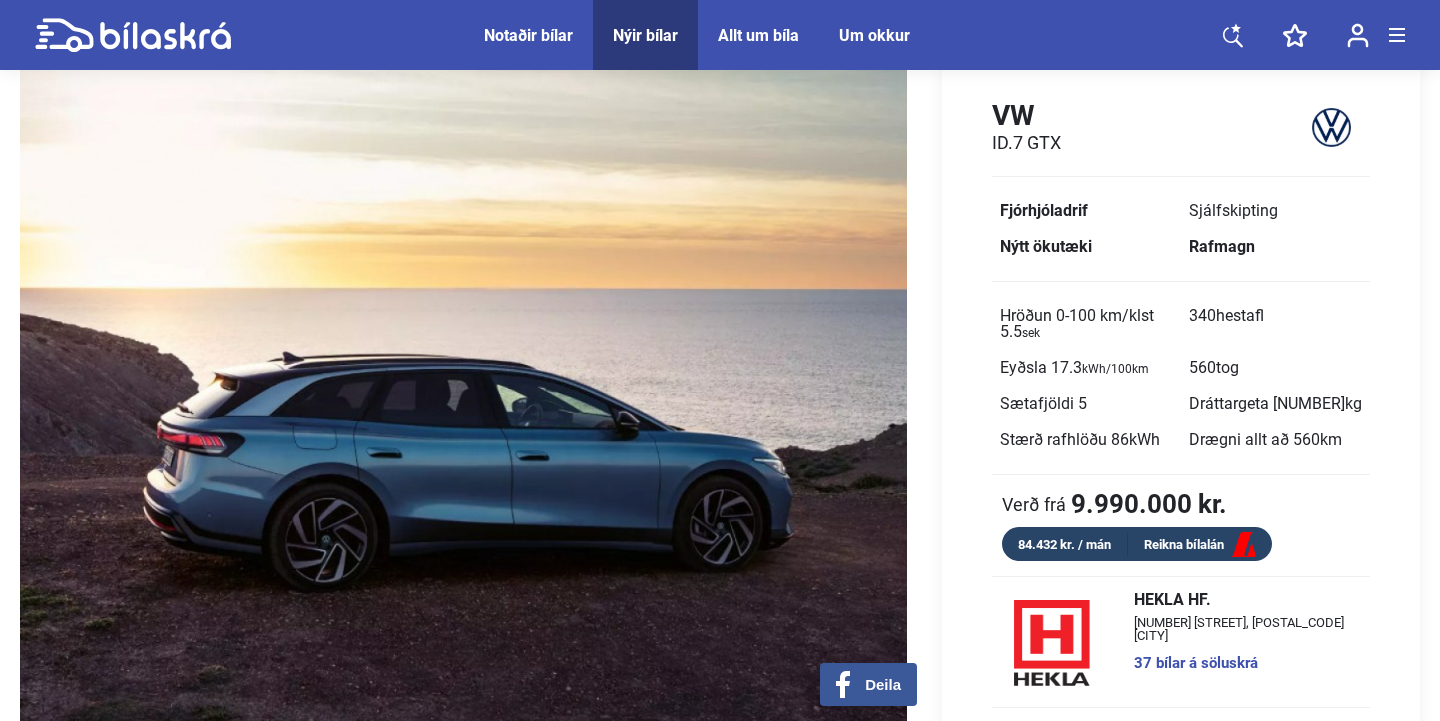 scroll, scrollTop: 66, scrollLeft: 0, axis: vertical 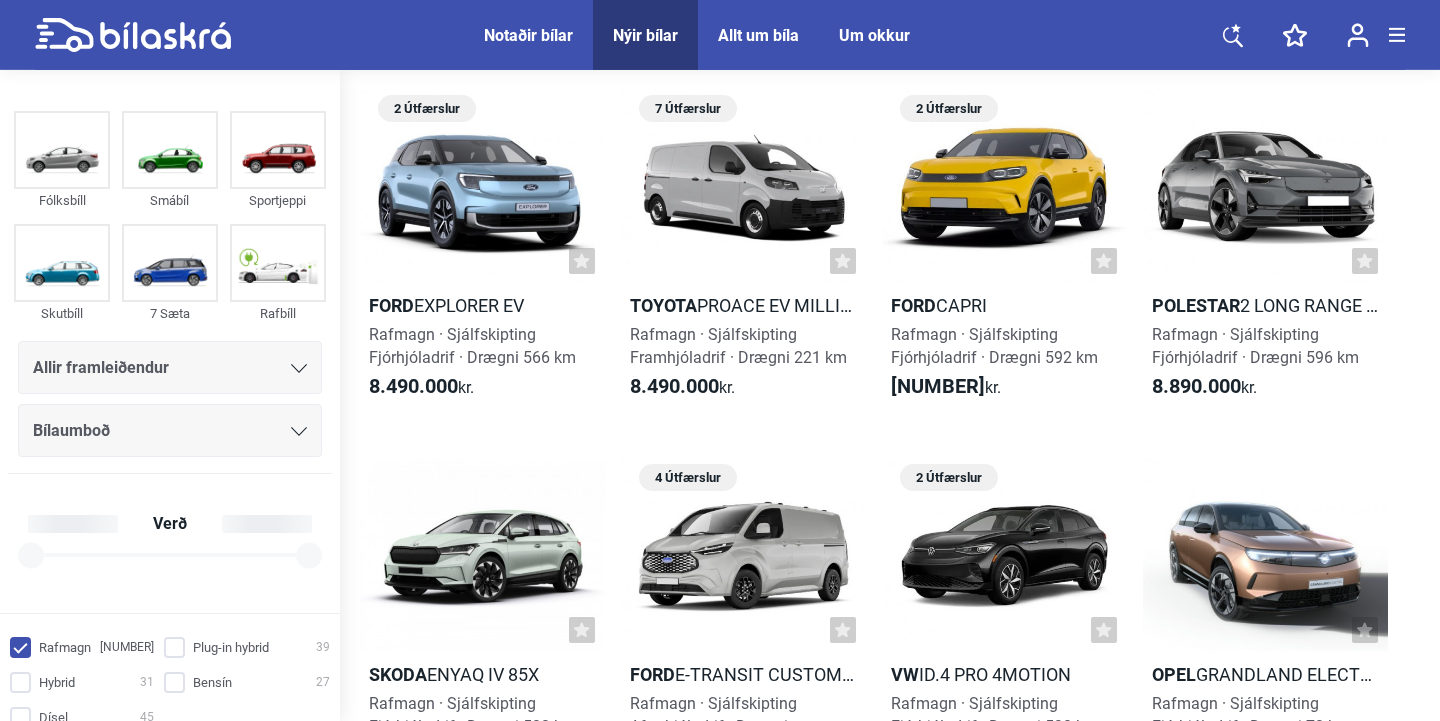 checkbox on "true" 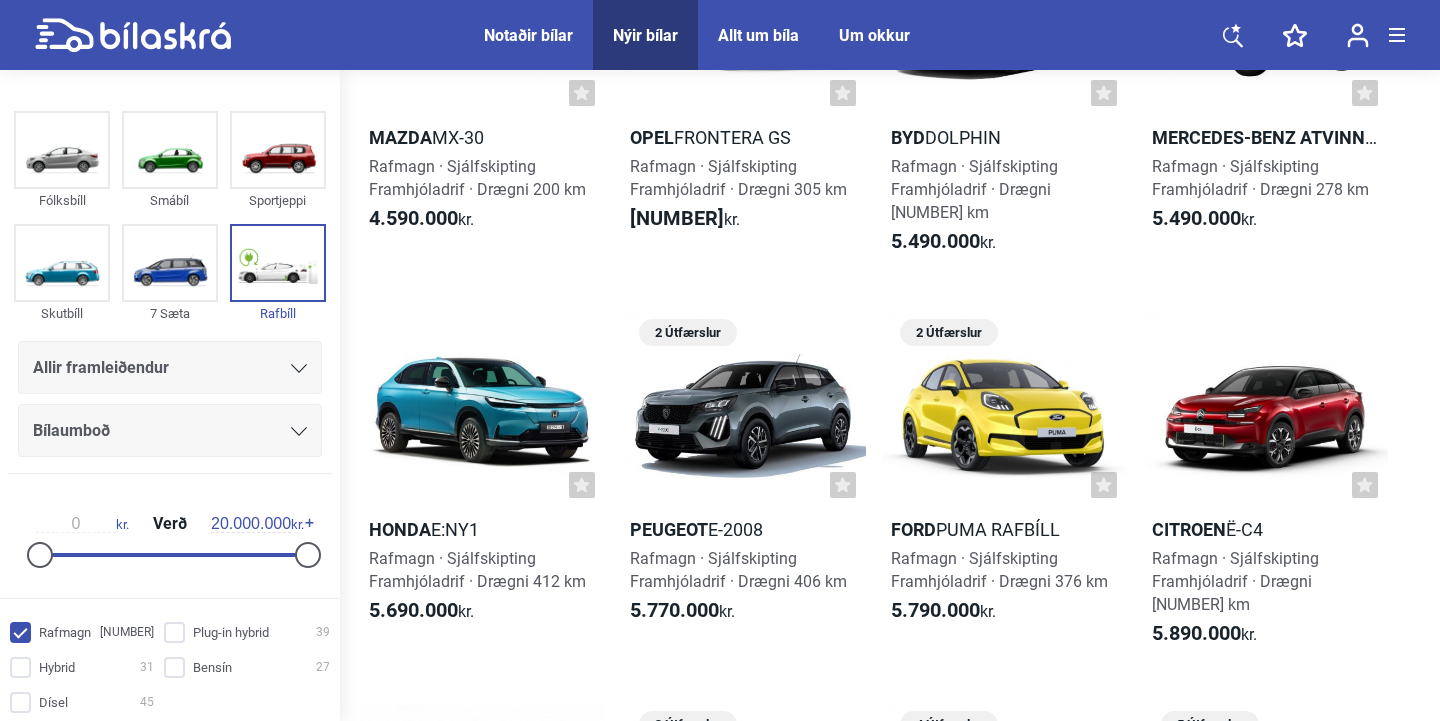 scroll, scrollTop: 0, scrollLeft: 0, axis: both 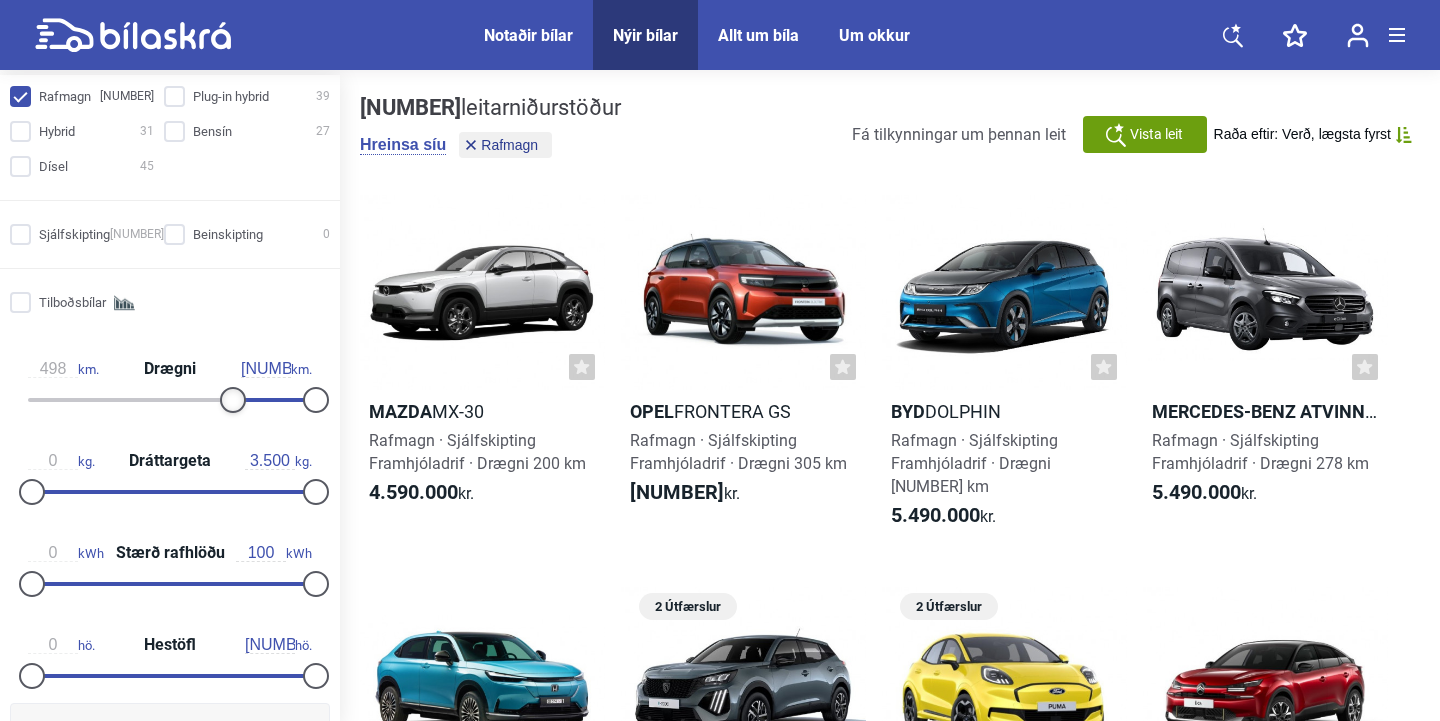 type on "500" 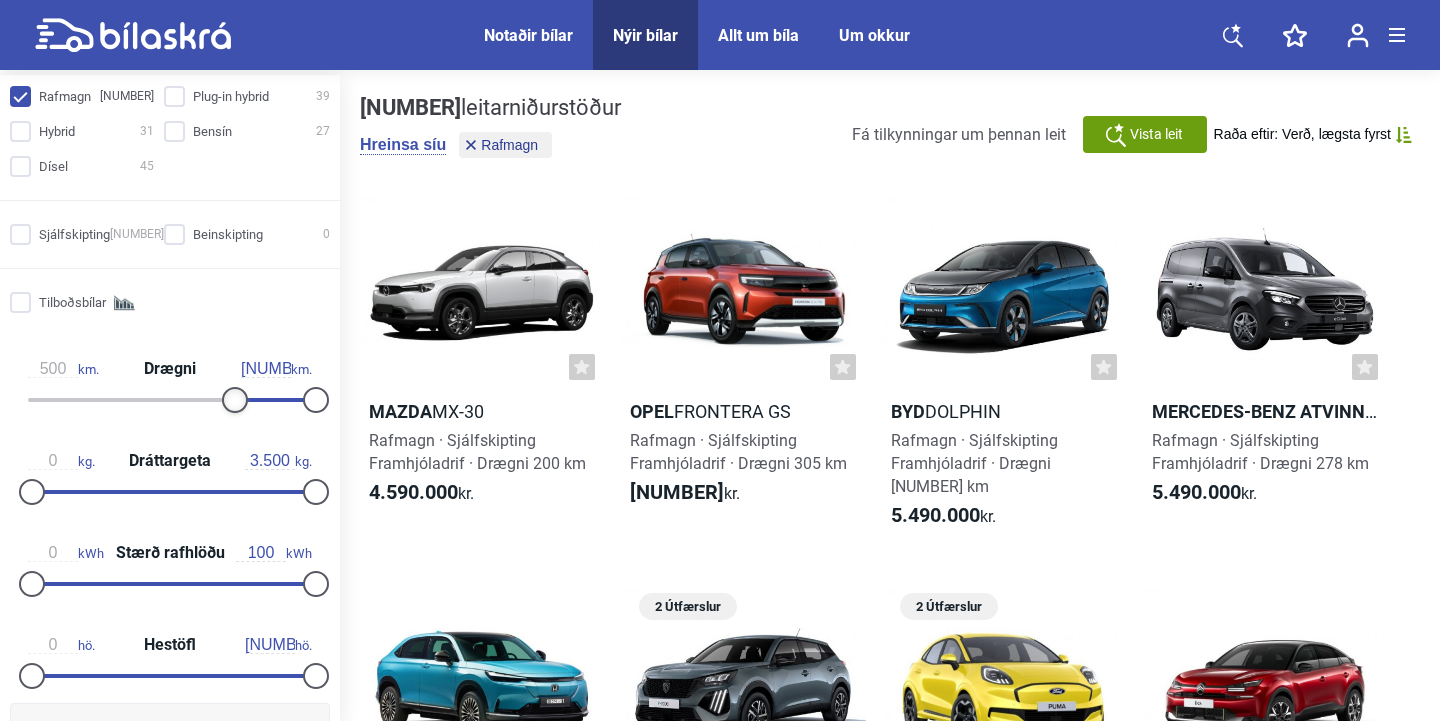 drag, startPoint x: 36, startPoint y: 406, endPoint x: 239, endPoint y: 434, distance: 204.92194 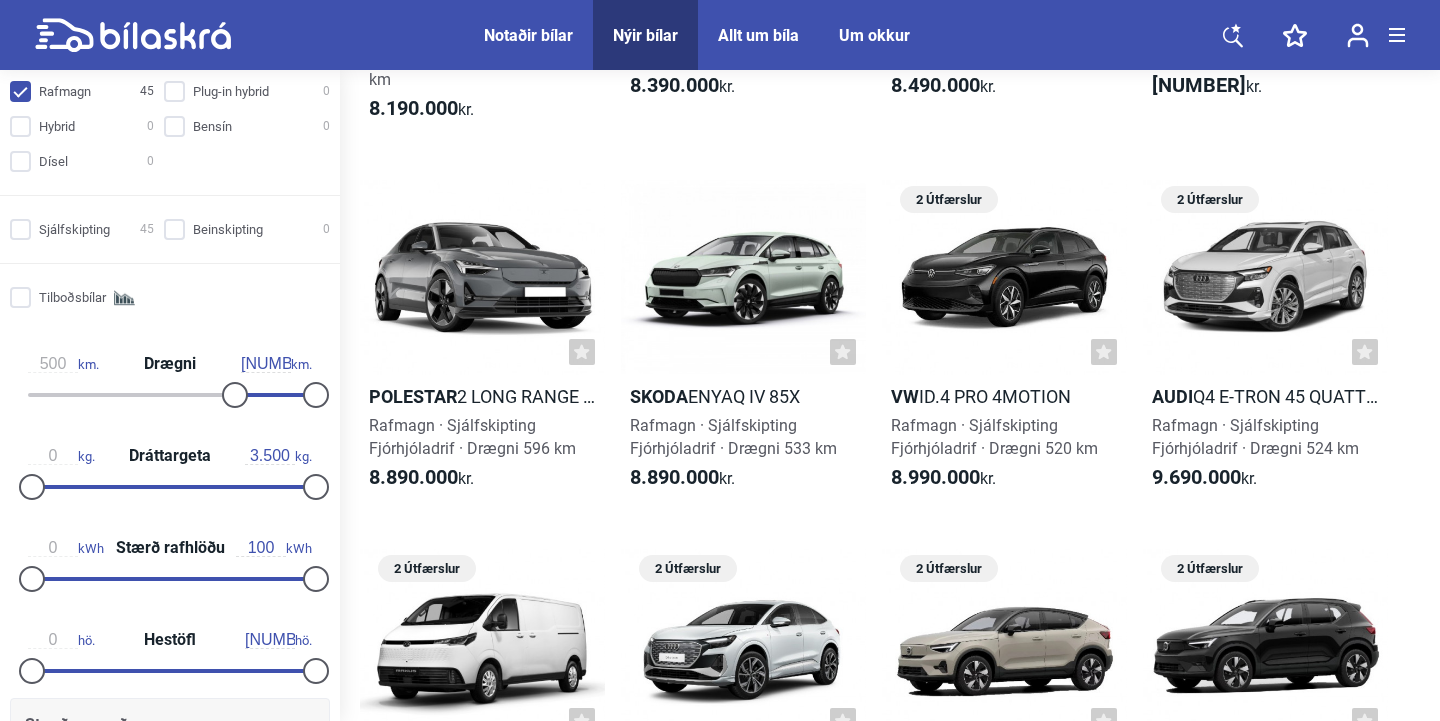 scroll, scrollTop: 1558, scrollLeft: 0, axis: vertical 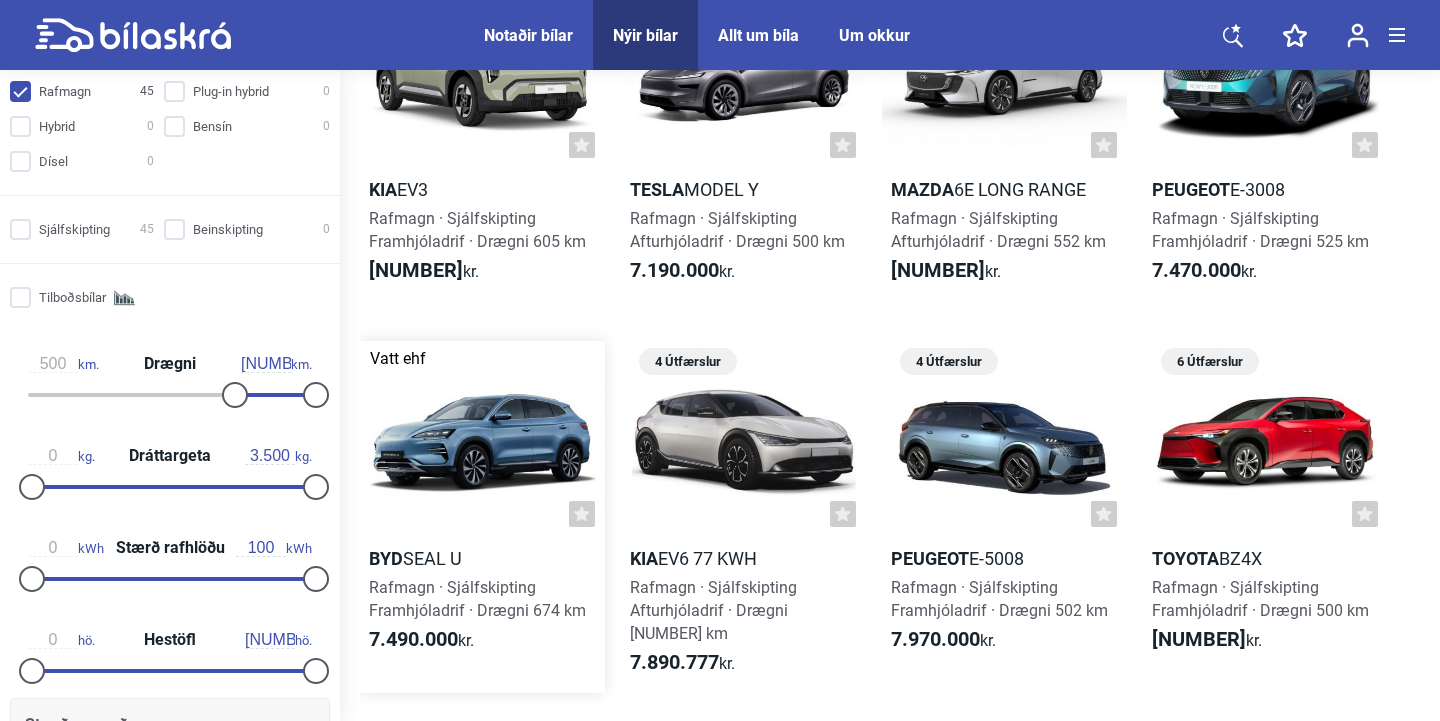 click on "Rafmagn · Sjálfskipting Framhjóladrif · Drægni [NUMBER] km" at bounding box center [477, 599] 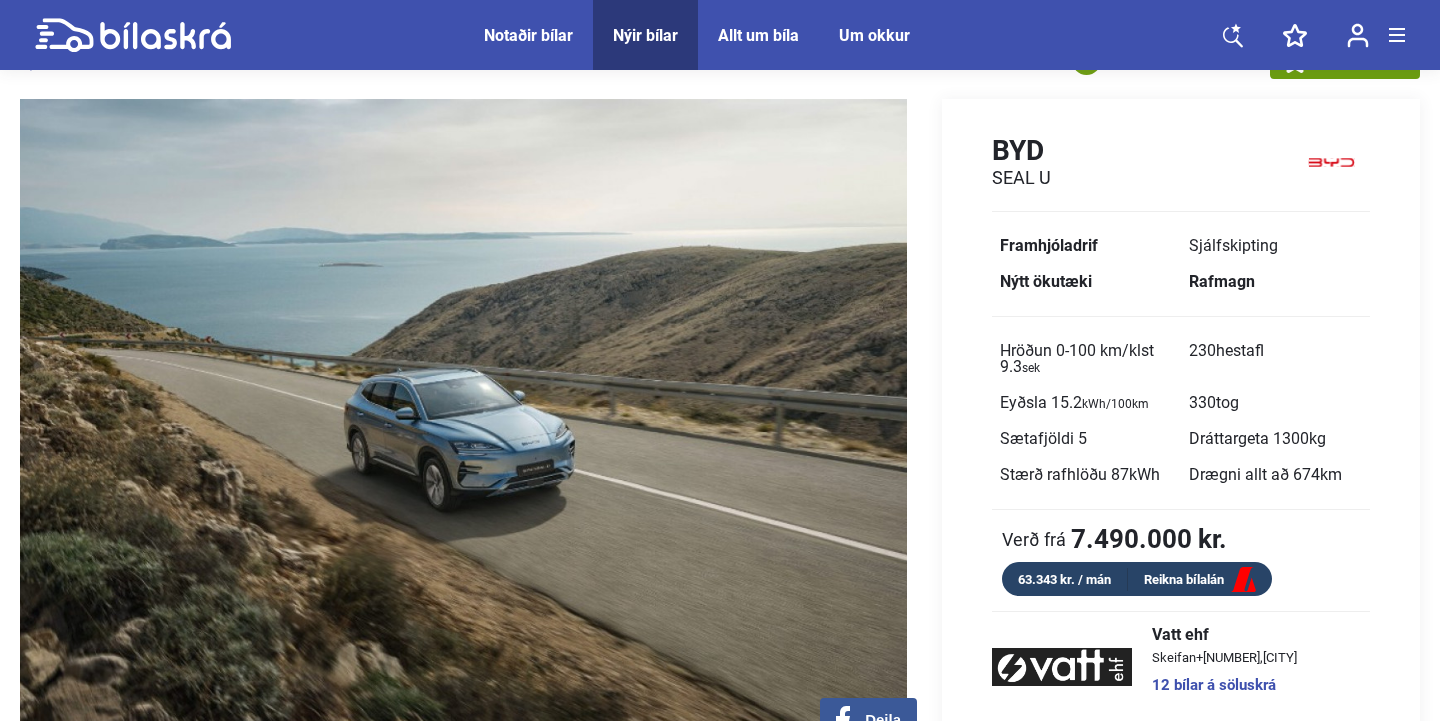 scroll, scrollTop: 0, scrollLeft: 0, axis: both 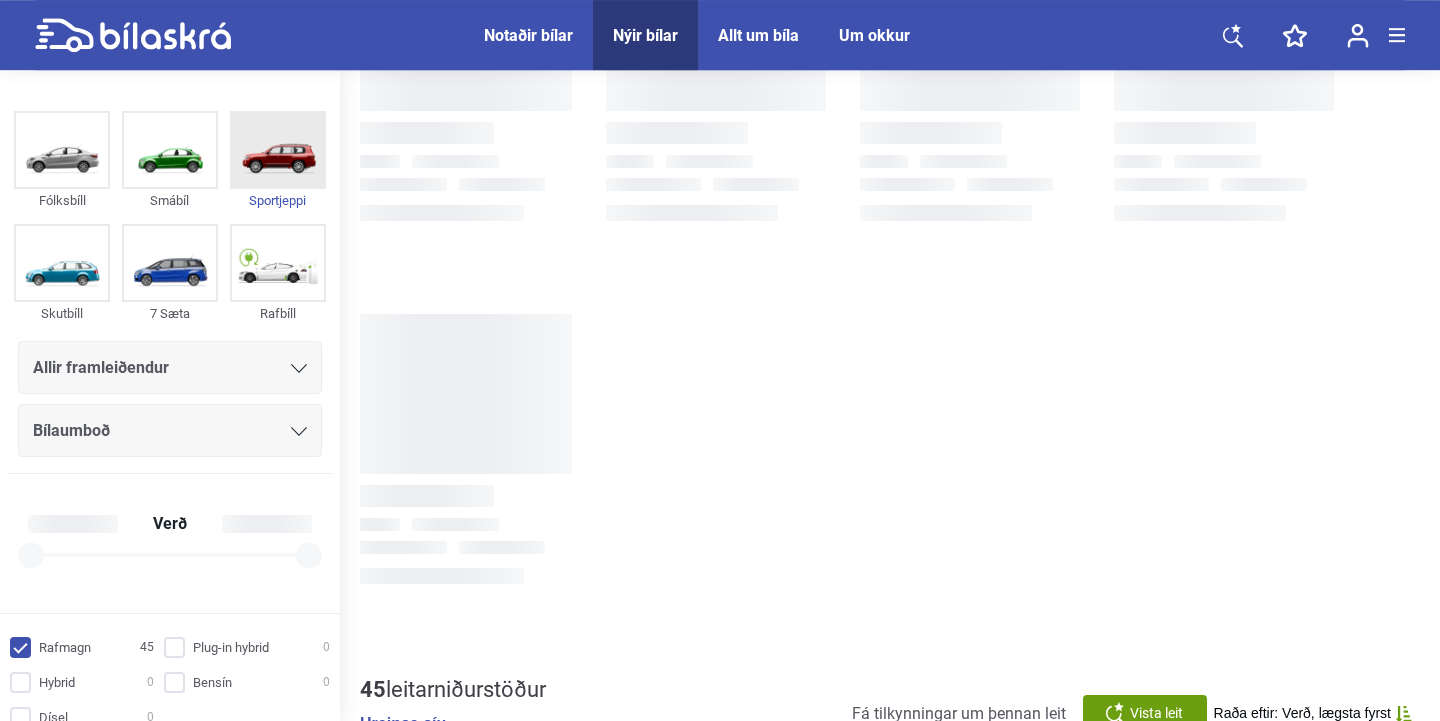checkbox on "true" 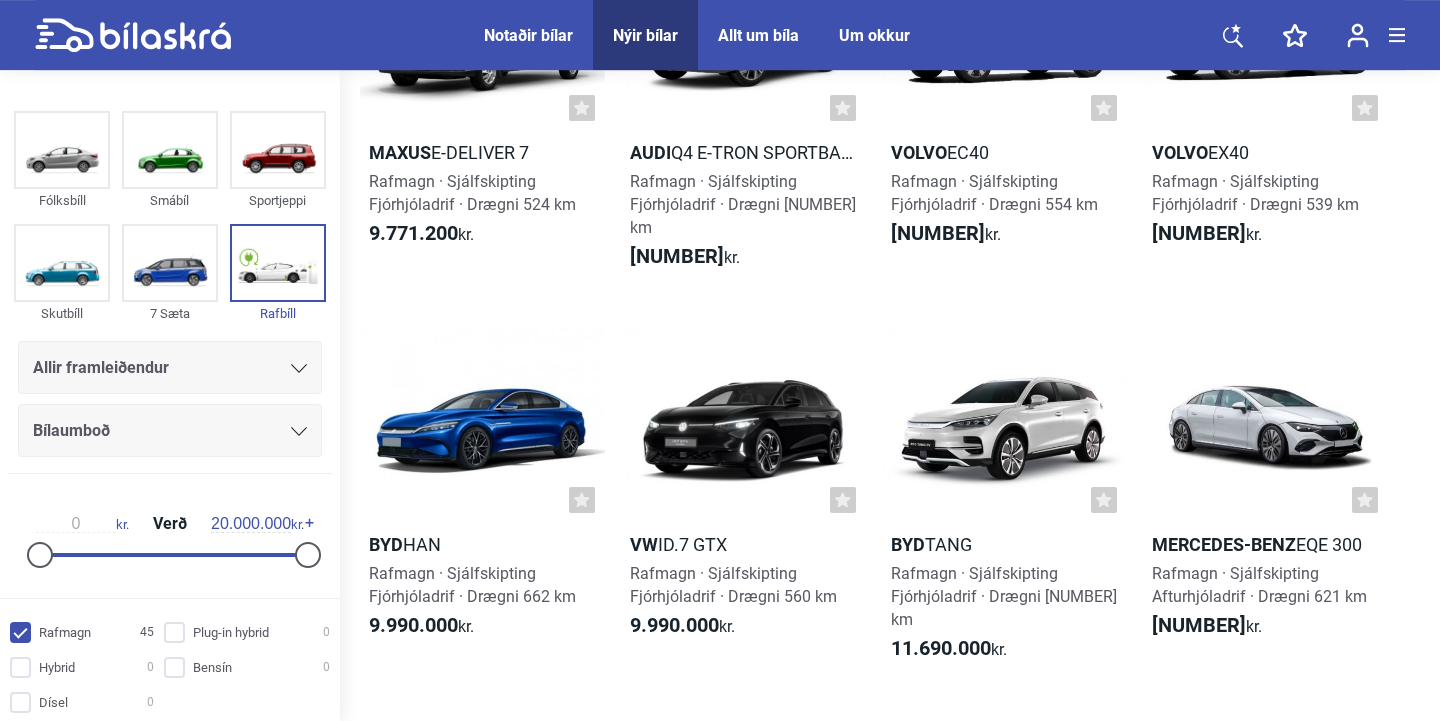 scroll, scrollTop: 2174, scrollLeft: 0, axis: vertical 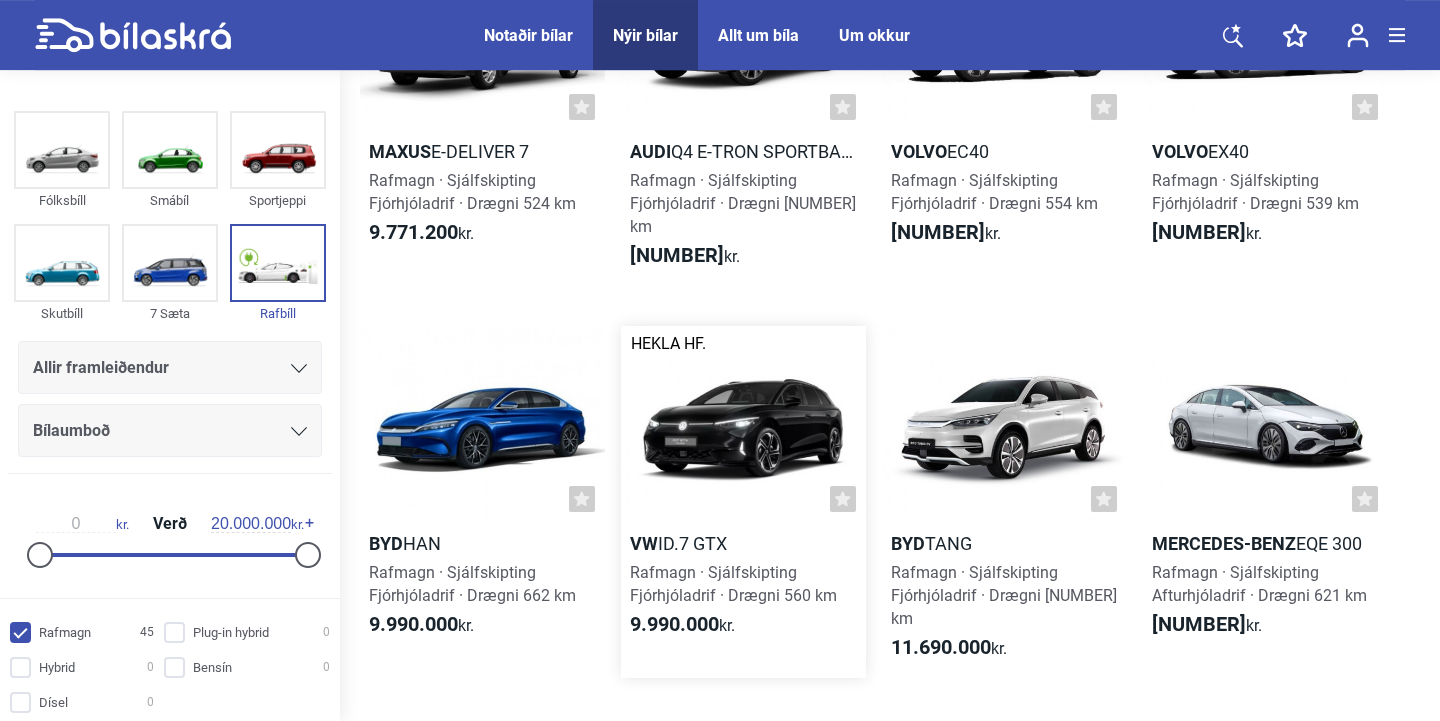 click on "HEKLA HF. VW
ID.7 GTX
Rafmagn · Sjálfskipting Fjórhjóladrif · Drægni 560 km 9.990.000
kr." at bounding box center [743, 502] 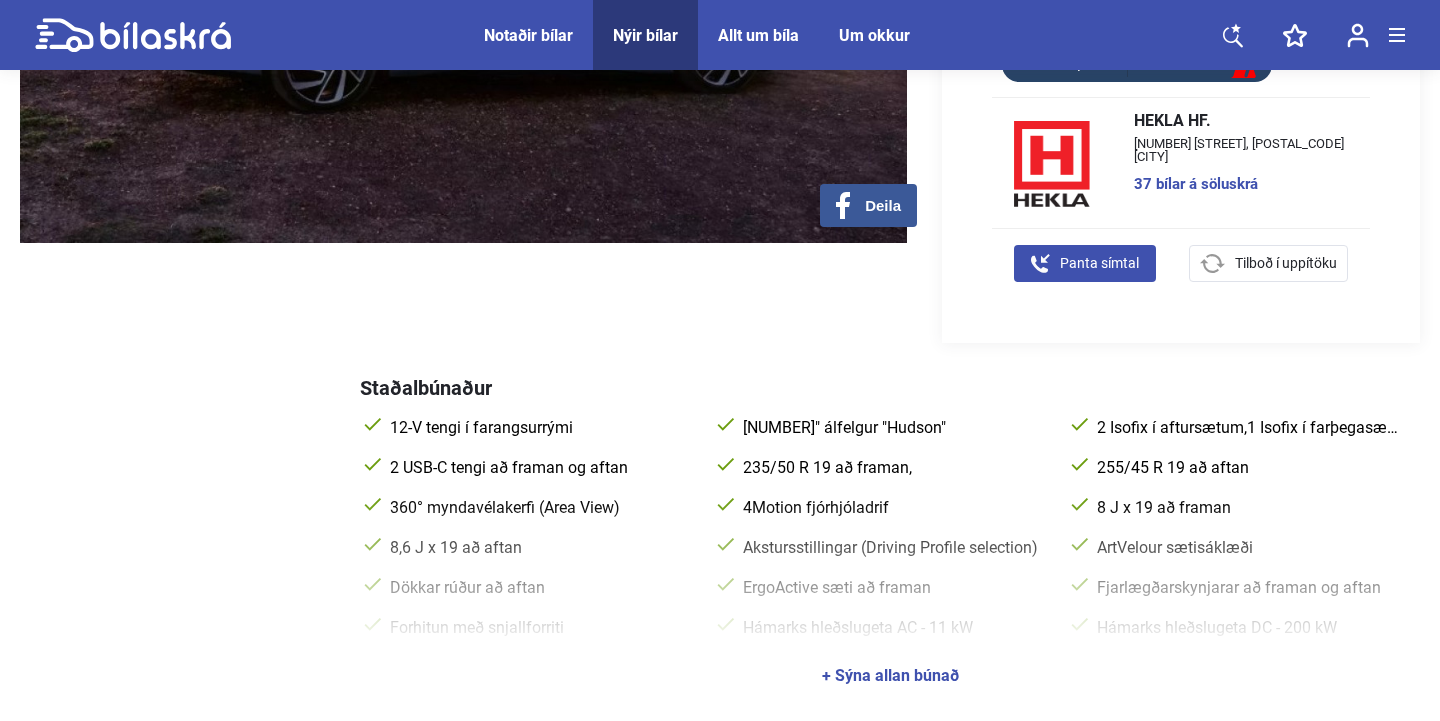 scroll, scrollTop: 578, scrollLeft: 0, axis: vertical 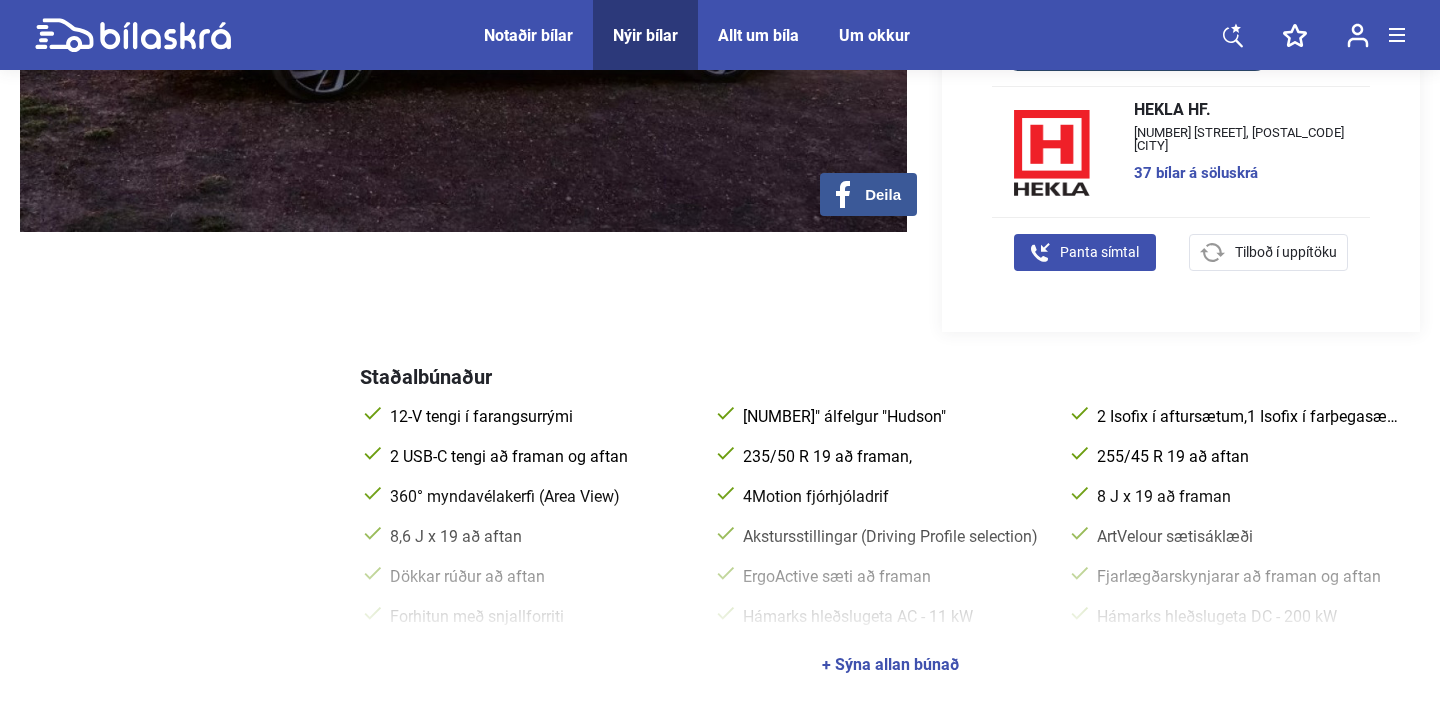 click on "+ Sýna allan búnað" at bounding box center (890, 665) 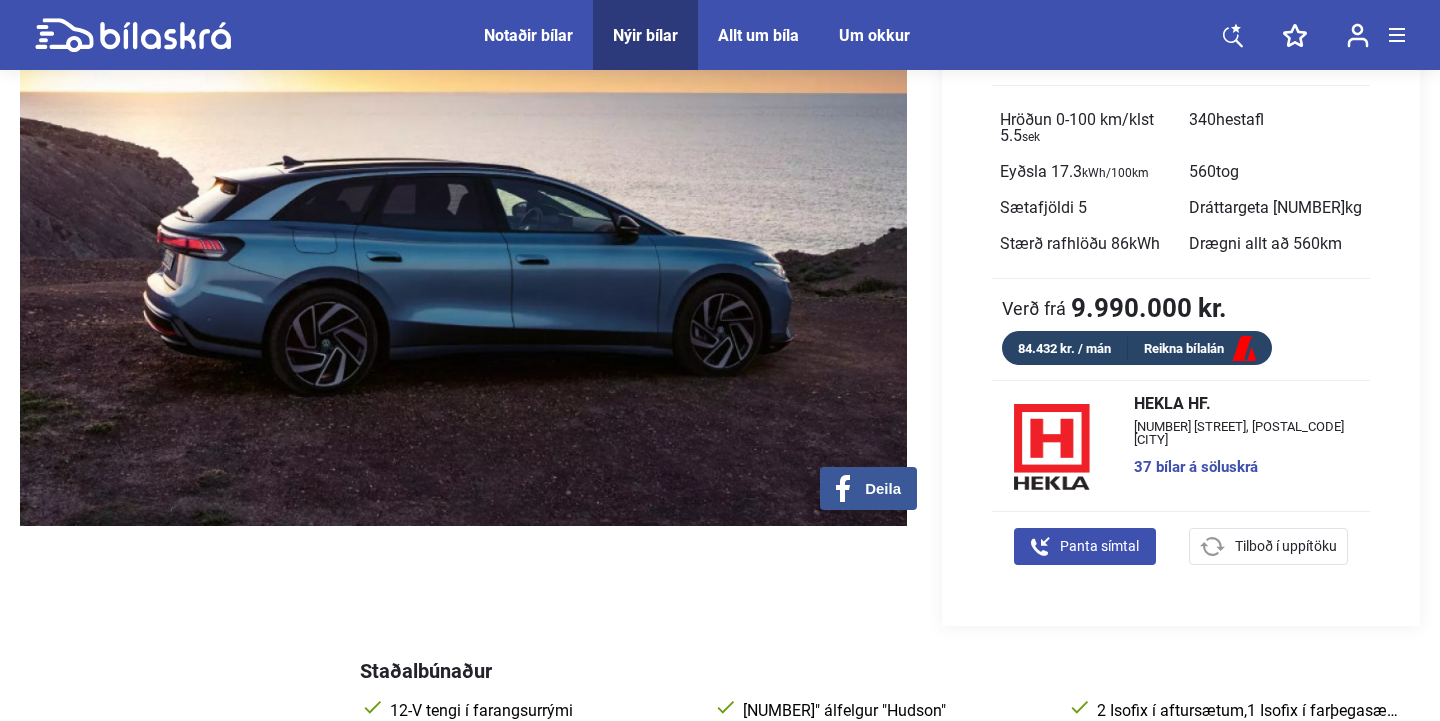 scroll, scrollTop: 0, scrollLeft: 0, axis: both 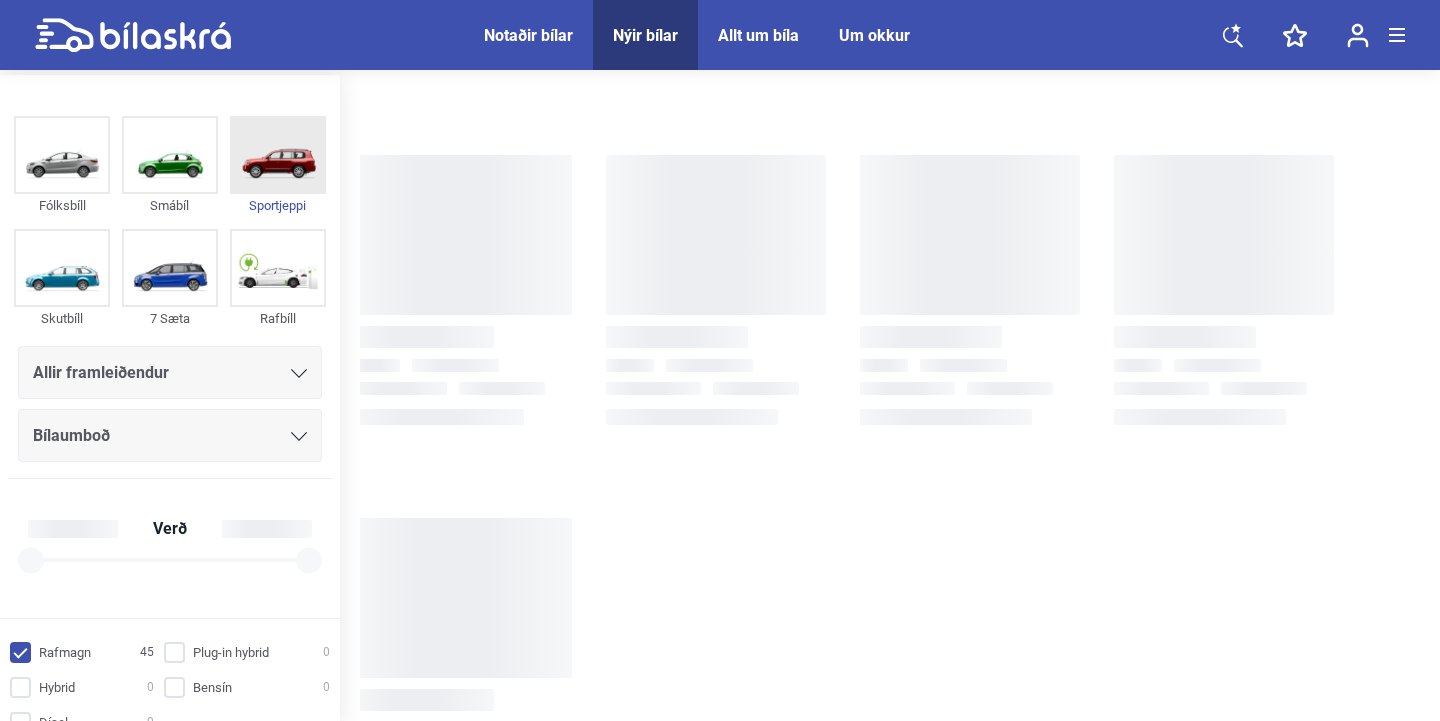 checkbox on "true" 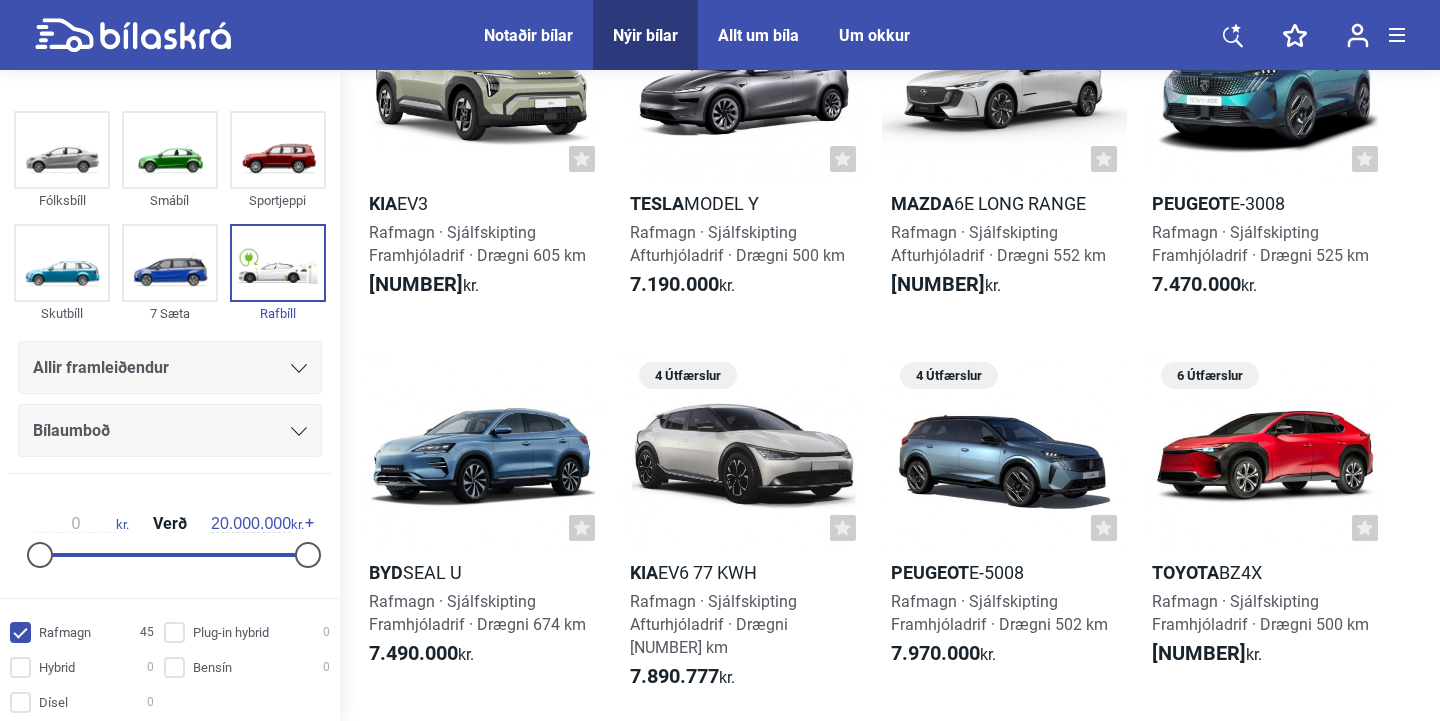 scroll, scrollTop: 502, scrollLeft: 0, axis: vertical 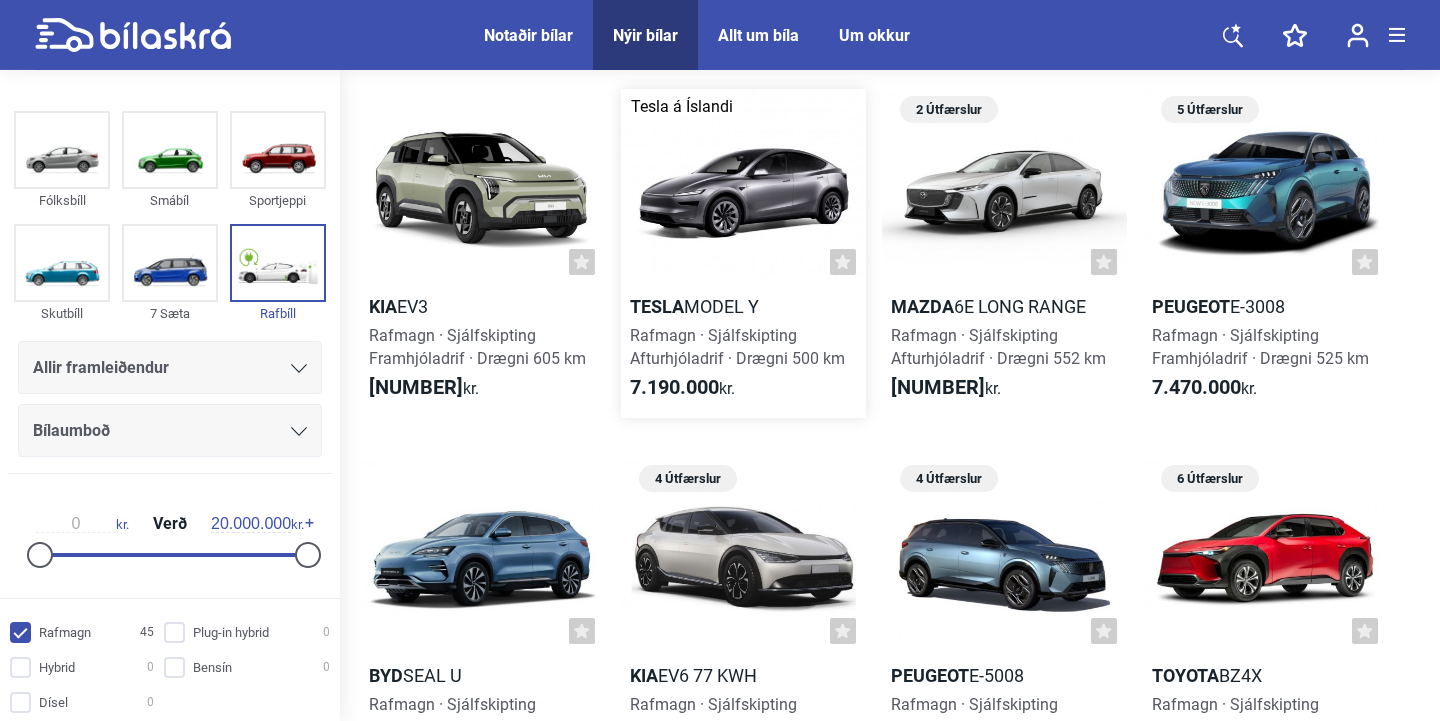 click on "Rafmagn · Sjálfskipting Afturhjóladrif · Drægni 500 km" at bounding box center [737, 347] 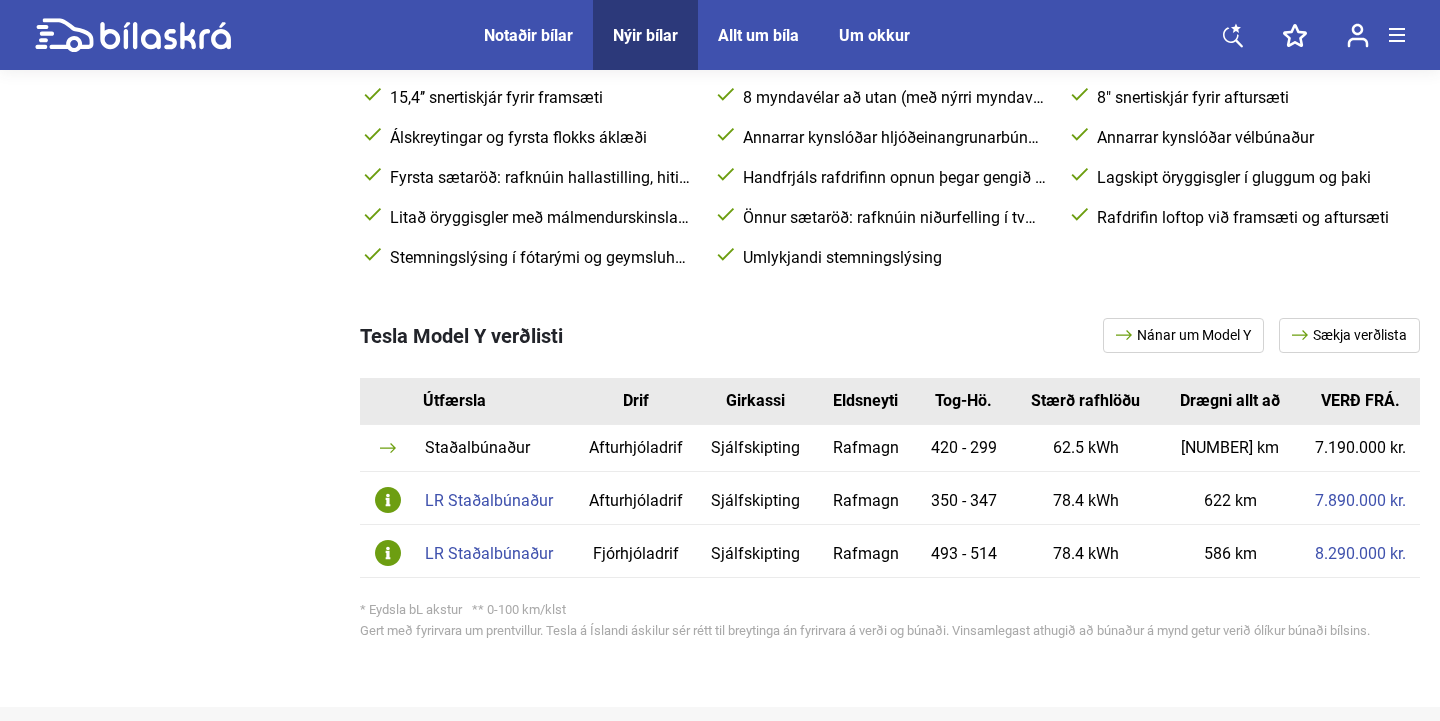 scroll, scrollTop: 881, scrollLeft: 0, axis: vertical 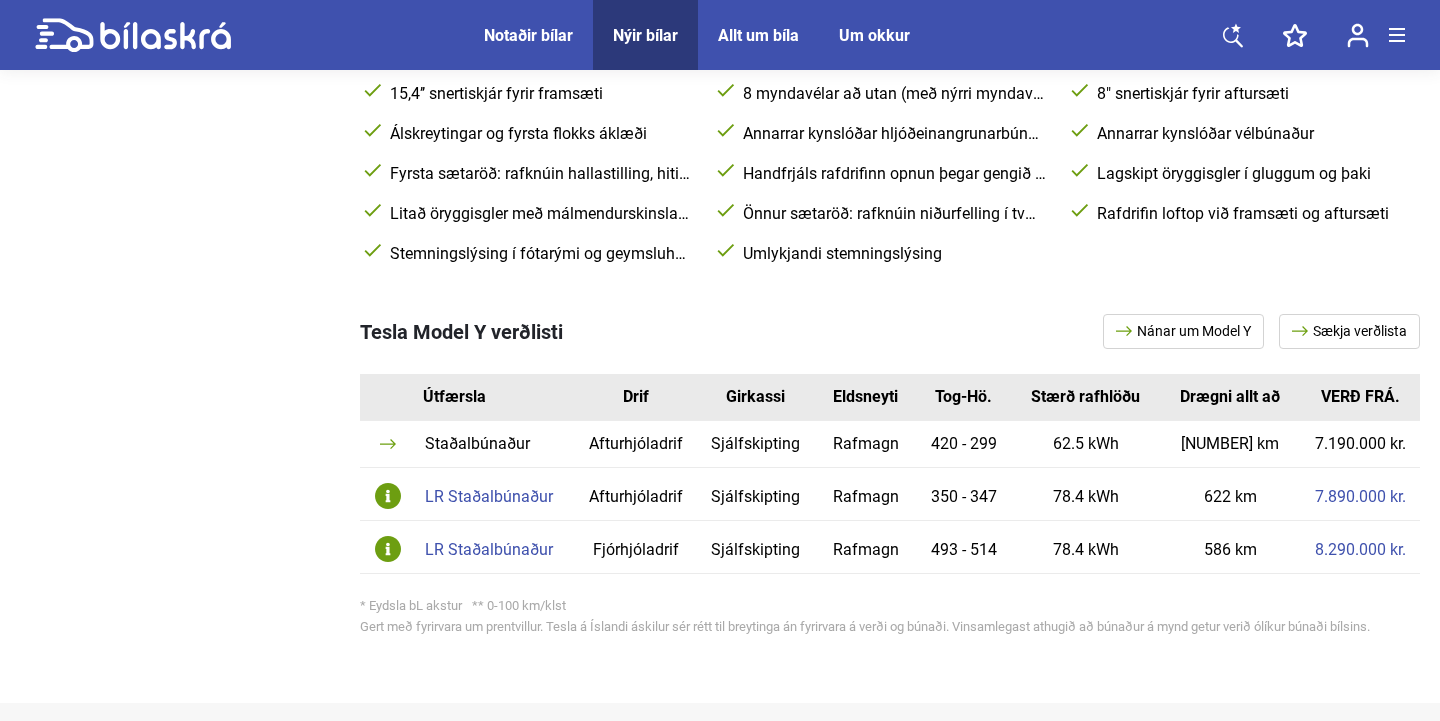 click on "LR Staðalbúnaður" at bounding box center [494, 550] 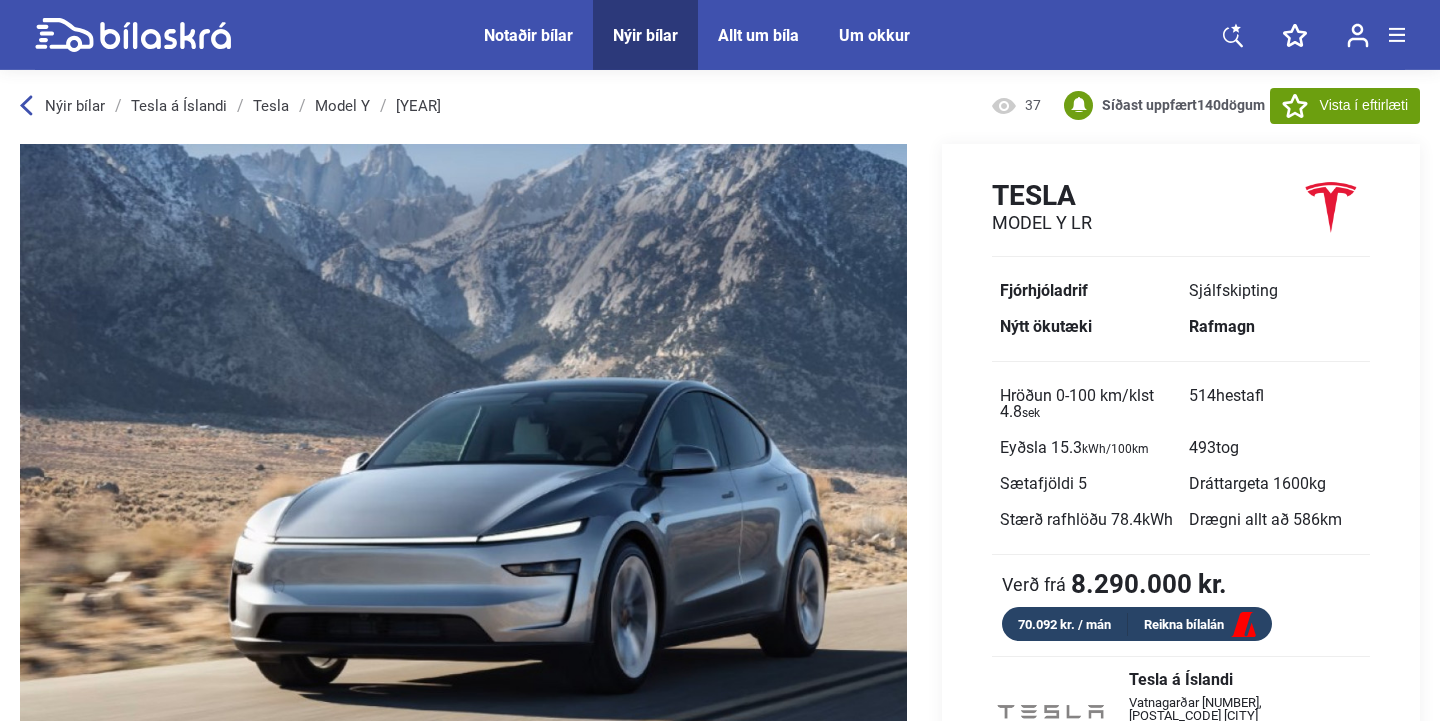 scroll, scrollTop: 0, scrollLeft: 0, axis: both 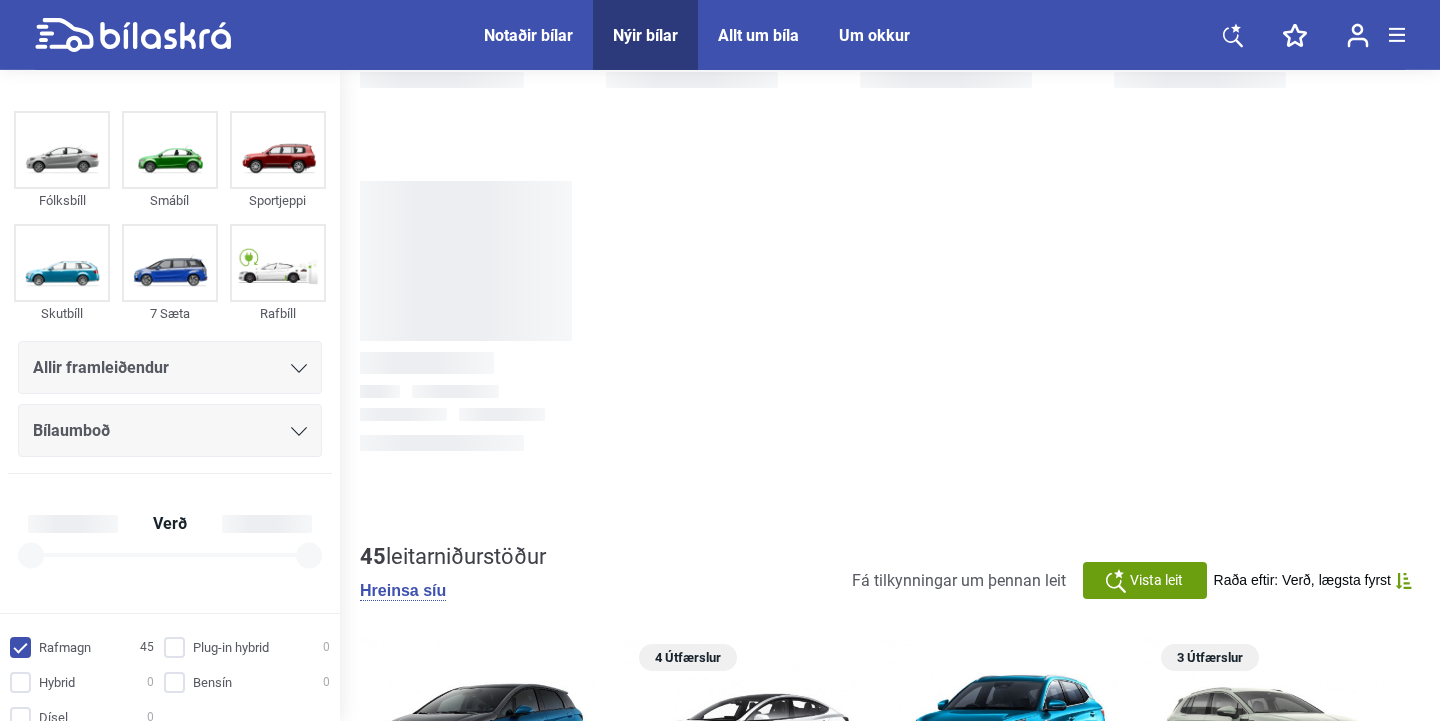 checkbox on "true" 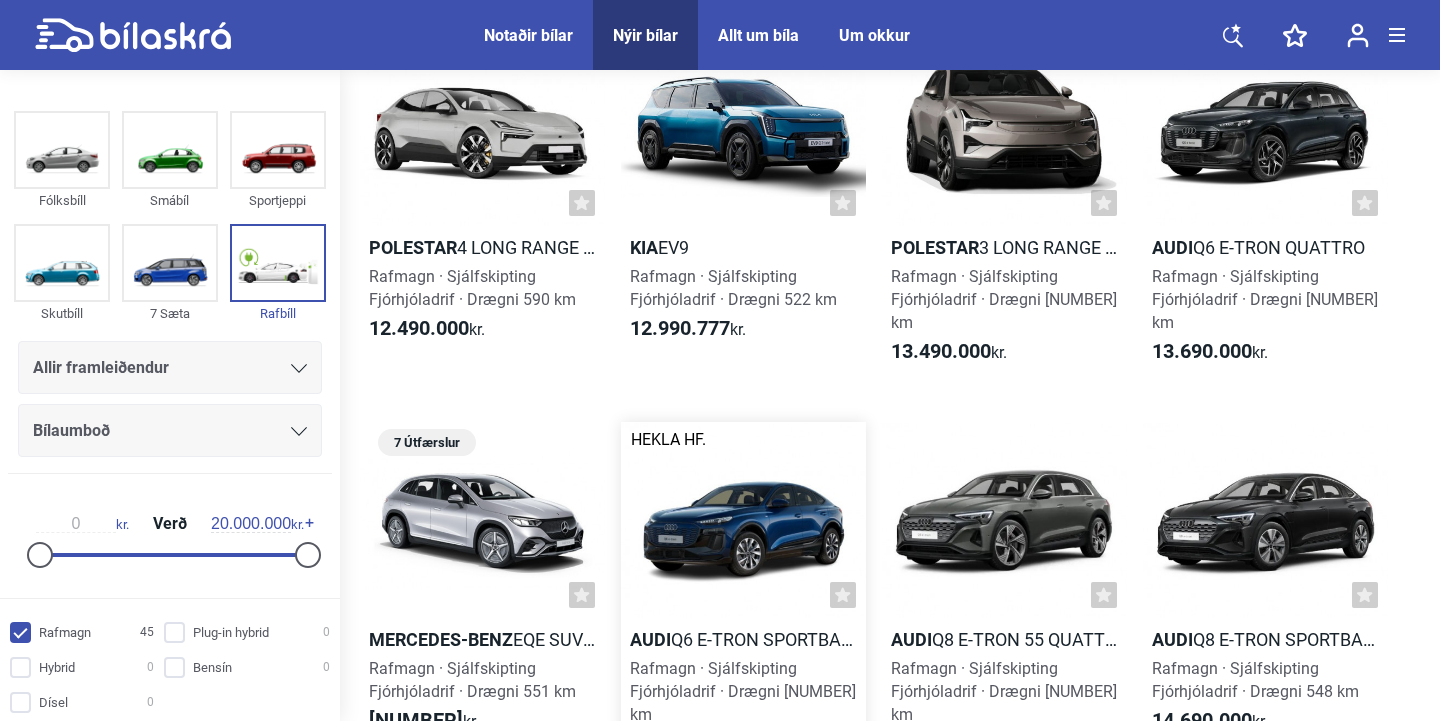 scroll, scrollTop: 2863, scrollLeft: 0, axis: vertical 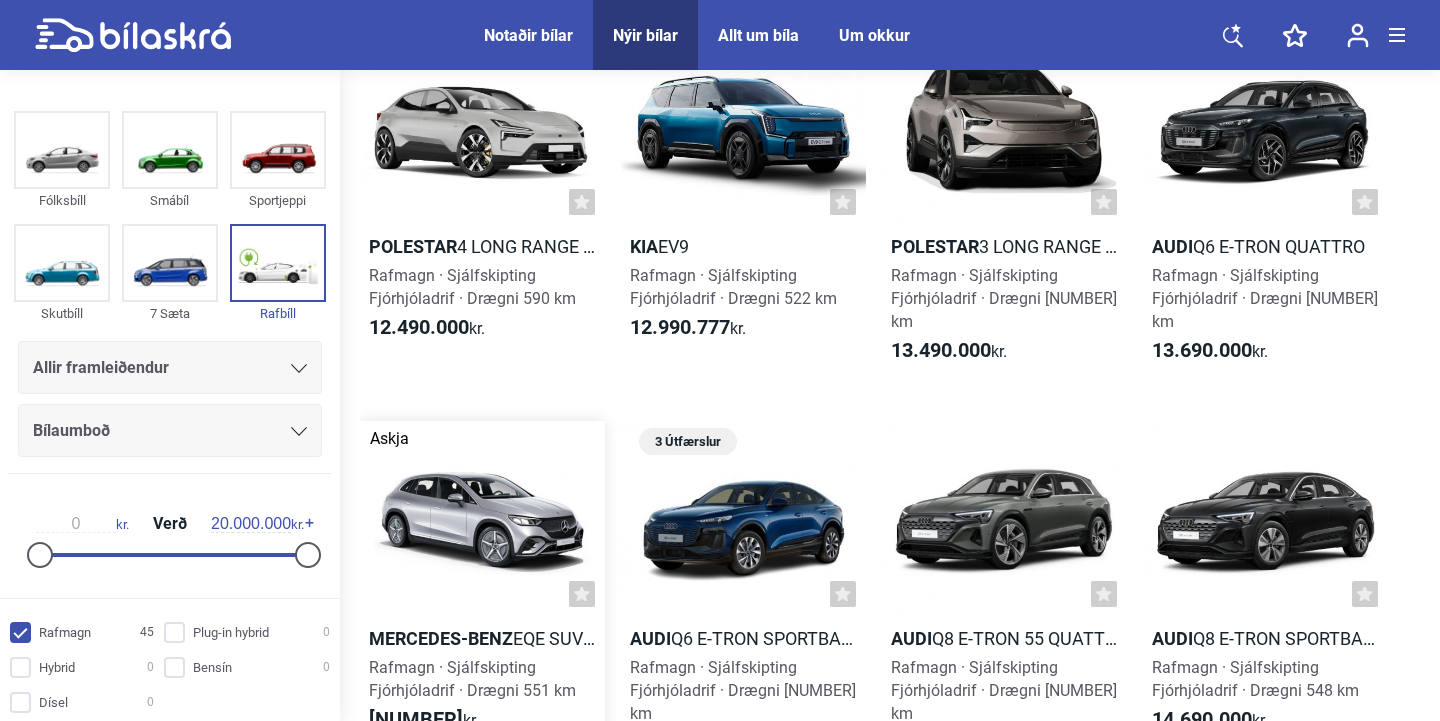 click on "Mercedes-Benz" at bounding box center (441, 638) 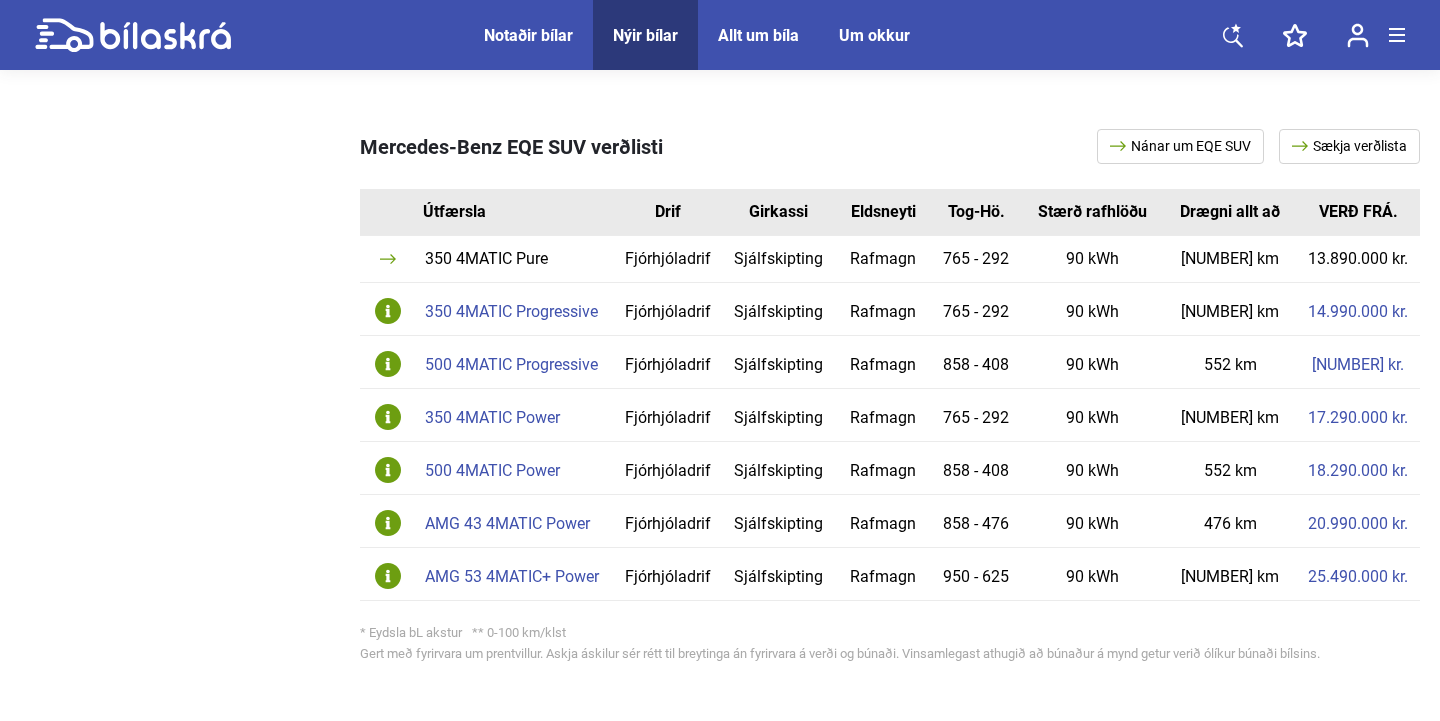 scroll, scrollTop: 1164, scrollLeft: 0, axis: vertical 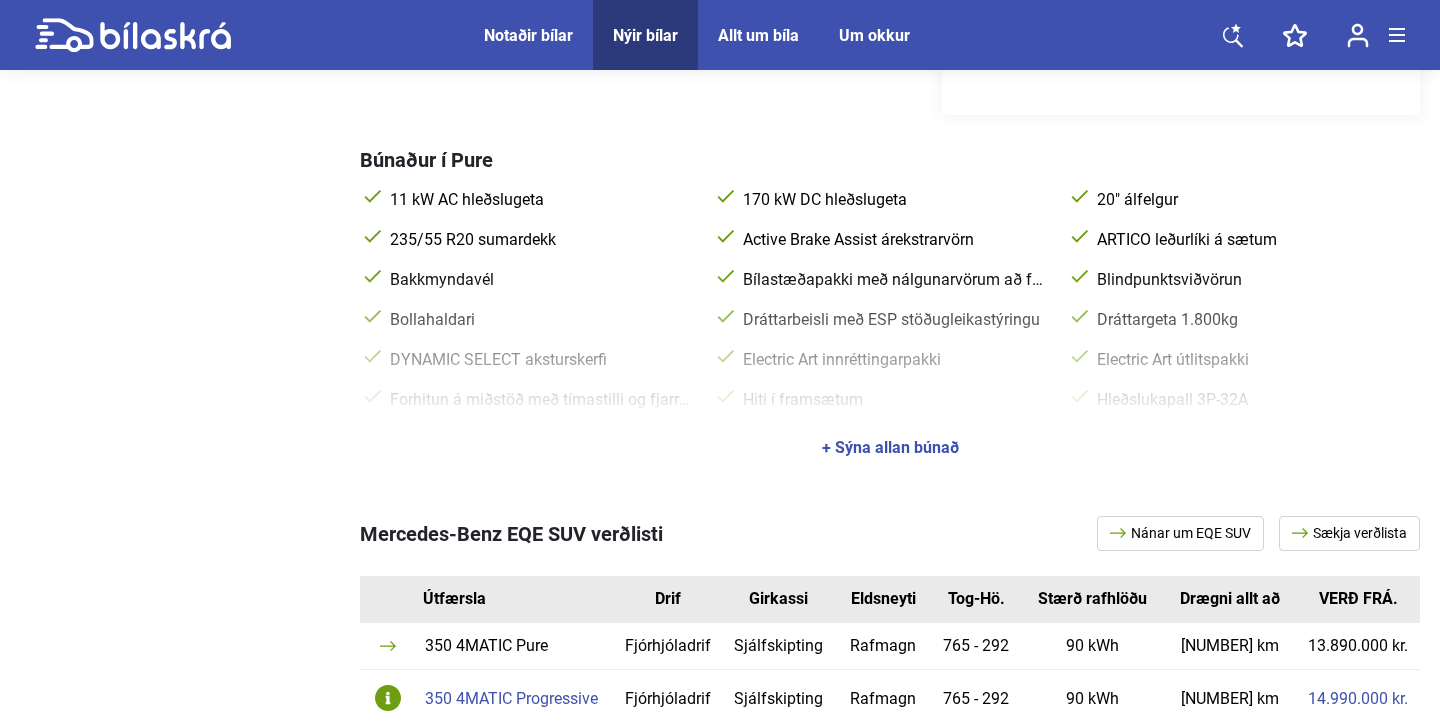 click on "+ Sýna allan búnað" at bounding box center [890, 448] 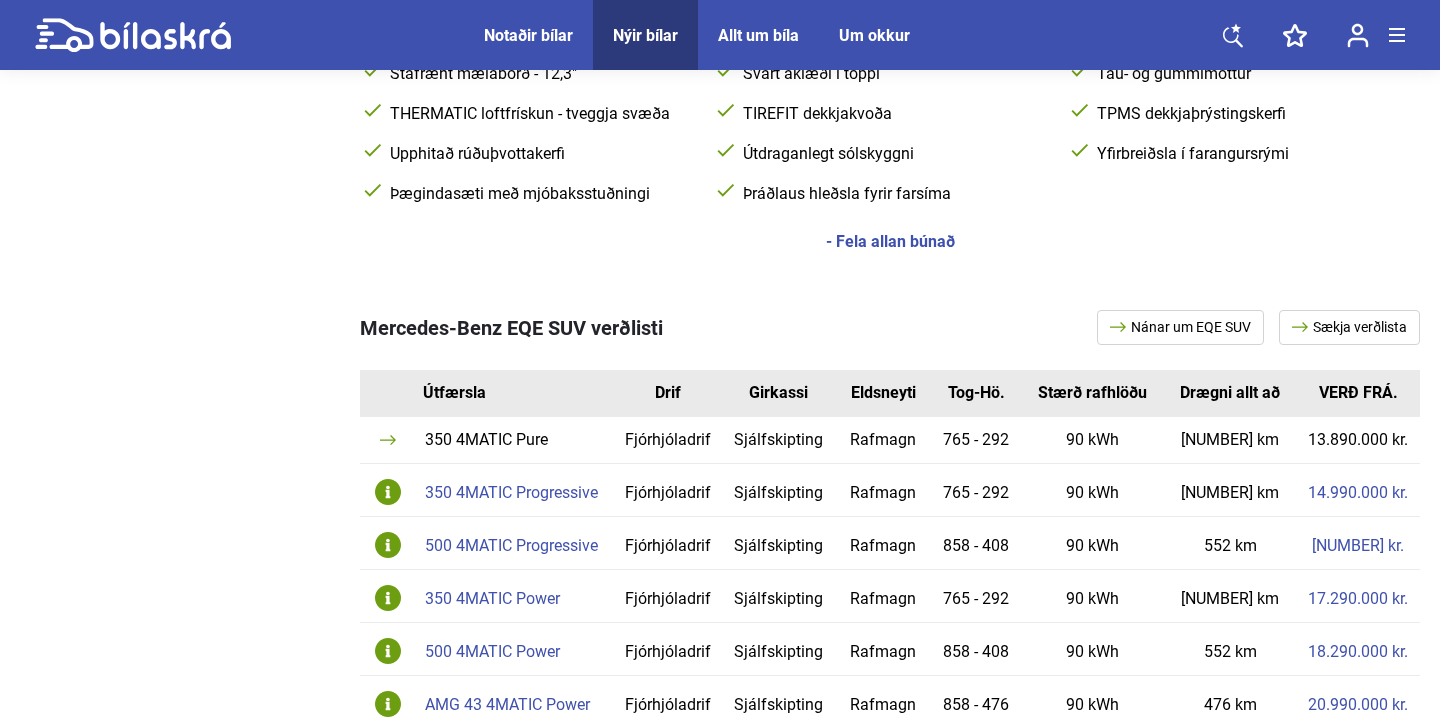 scroll, scrollTop: 1438, scrollLeft: 0, axis: vertical 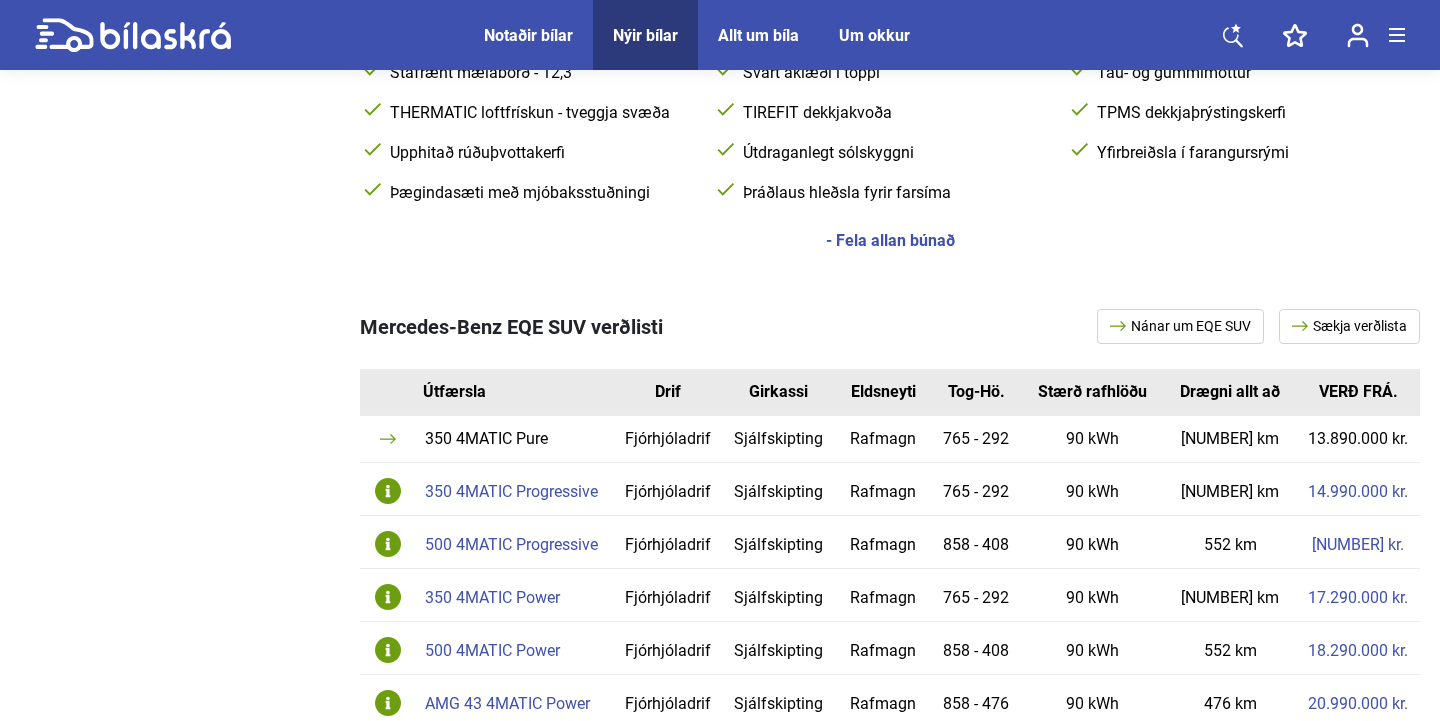 click on "350 4MATIC Progressive" at bounding box center [514, 492] 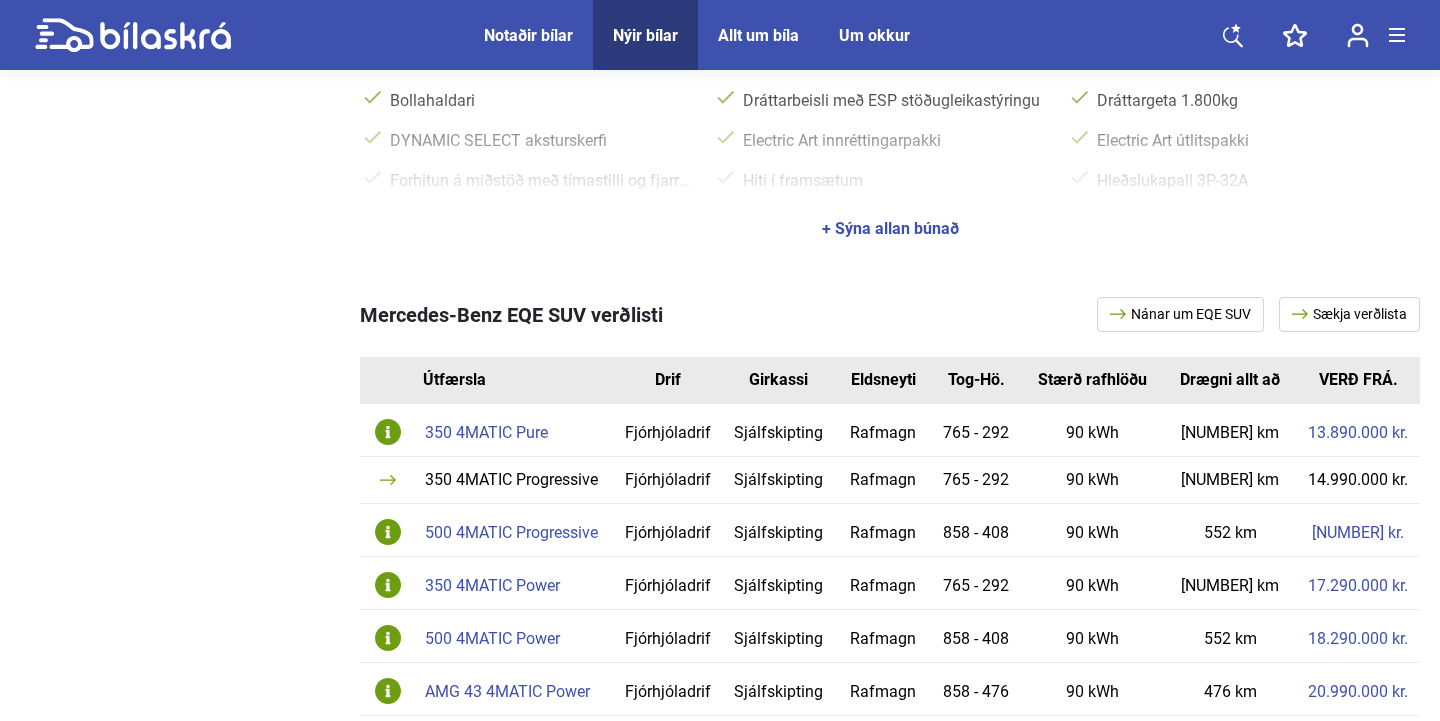 scroll, scrollTop: 1315, scrollLeft: 0, axis: vertical 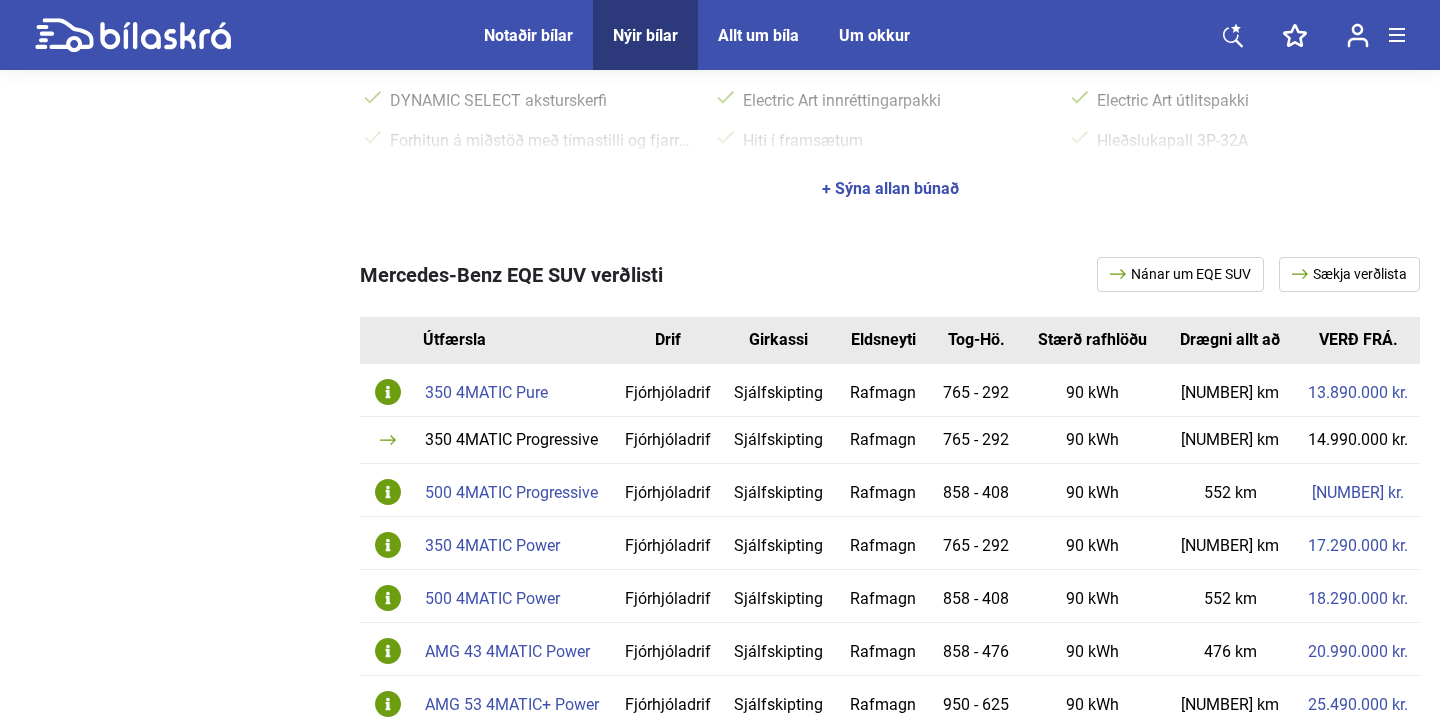 click on "500 4MATIC Progressive" at bounding box center (514, 493) 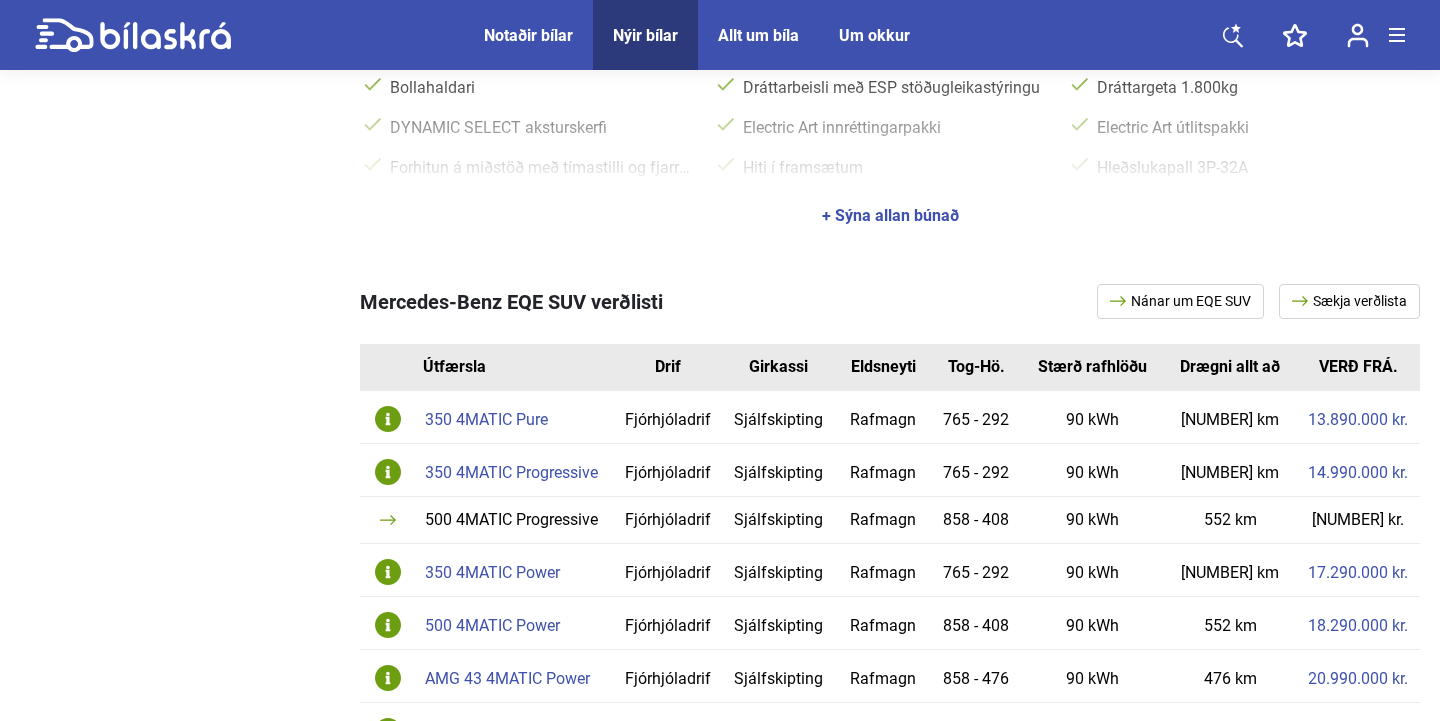 scroll, scrollTop: 1314, scrollLeft: 0, axis: vertical 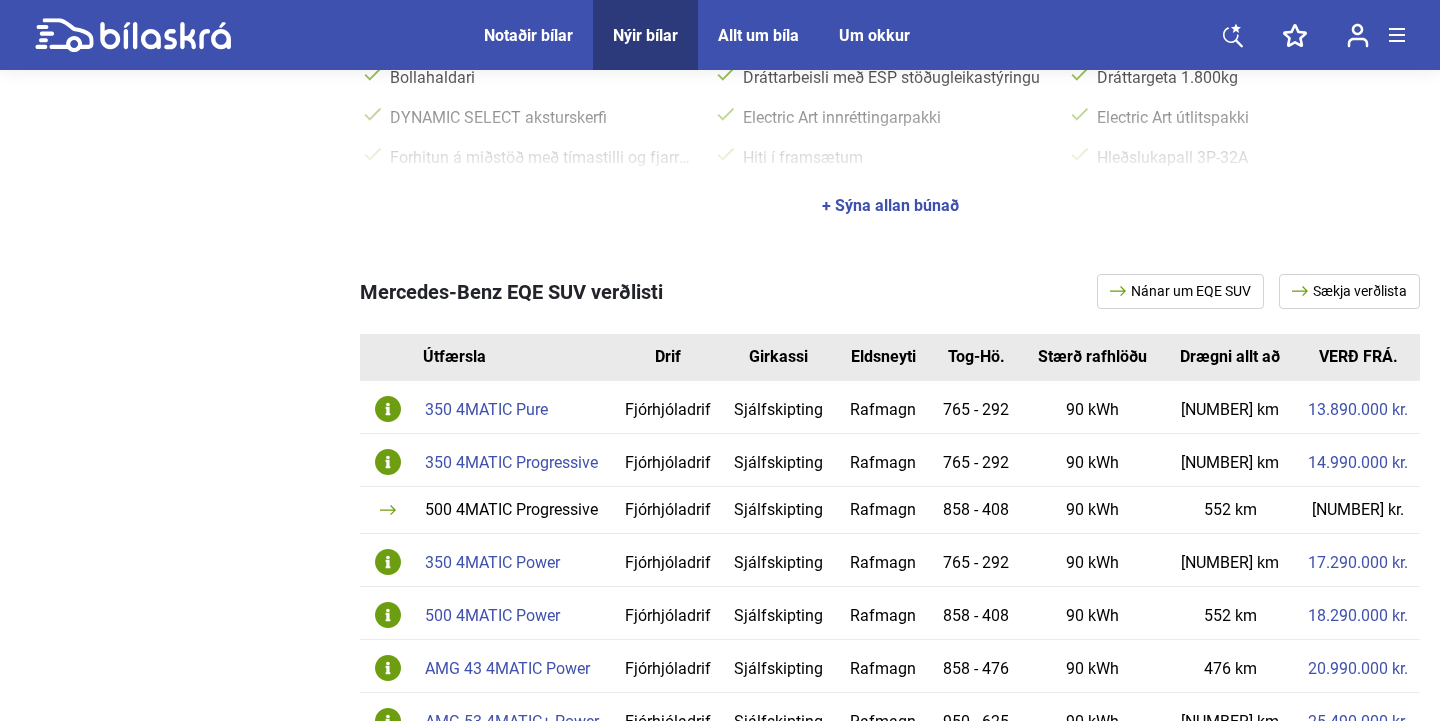 click on "350 4MATIC Power" at bounding box center [514, 563] 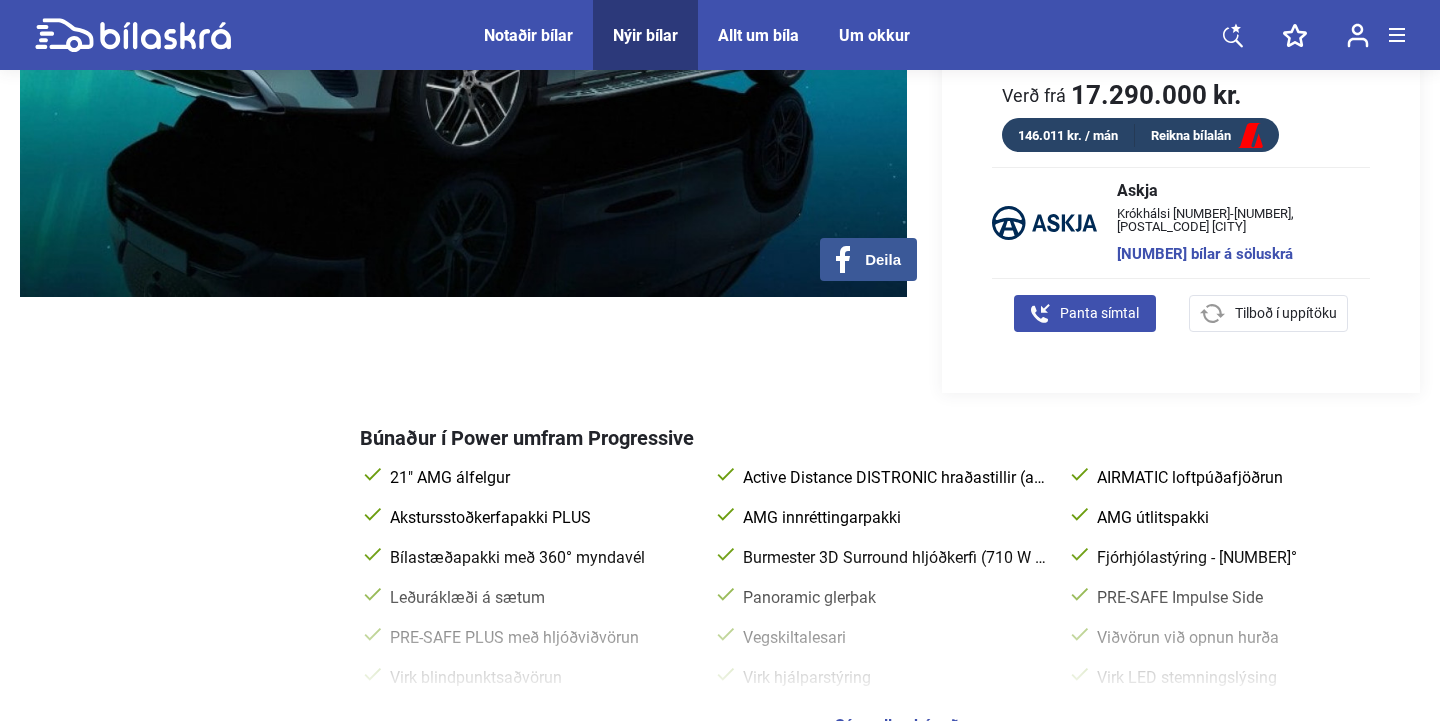 scroll, scrollTop: 521, scrollLeft: 0, axis: vertical 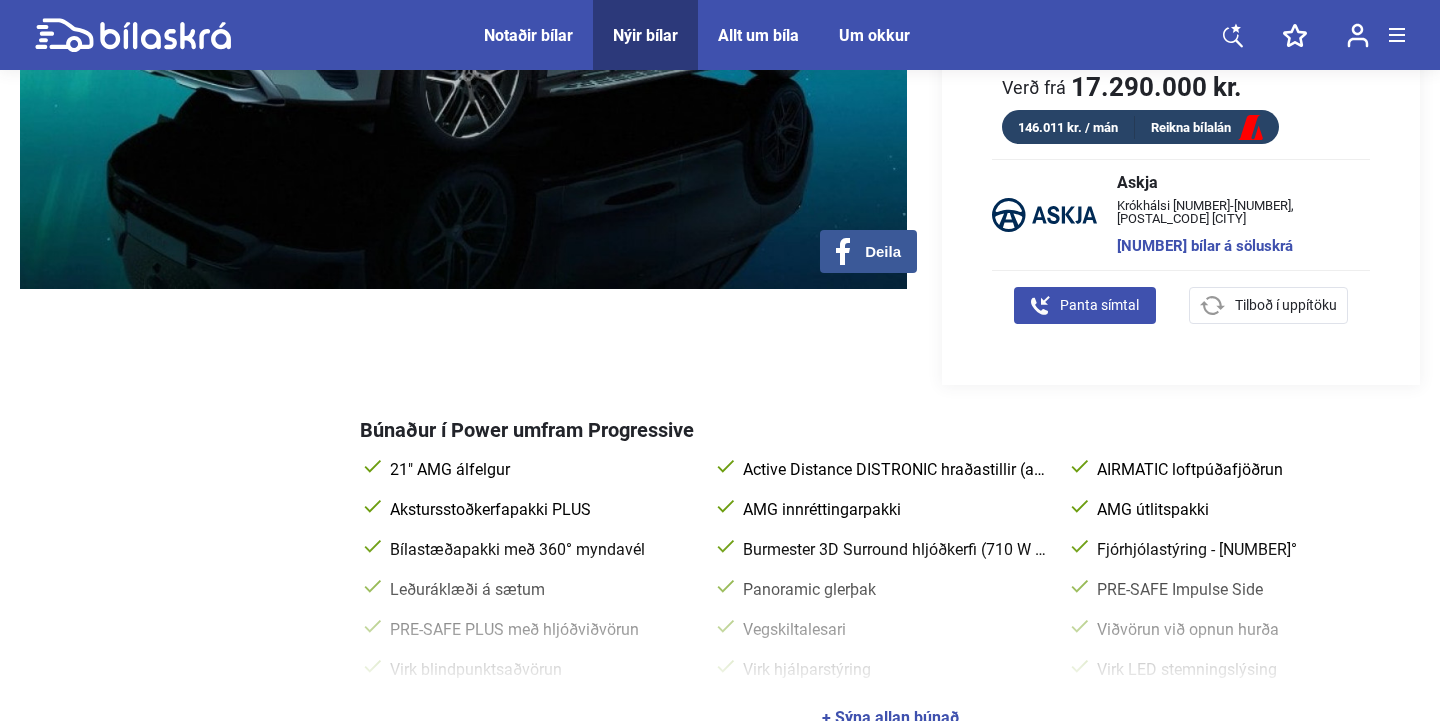click on "+ Sýna allan búnað" at bounding box center (890, 718) 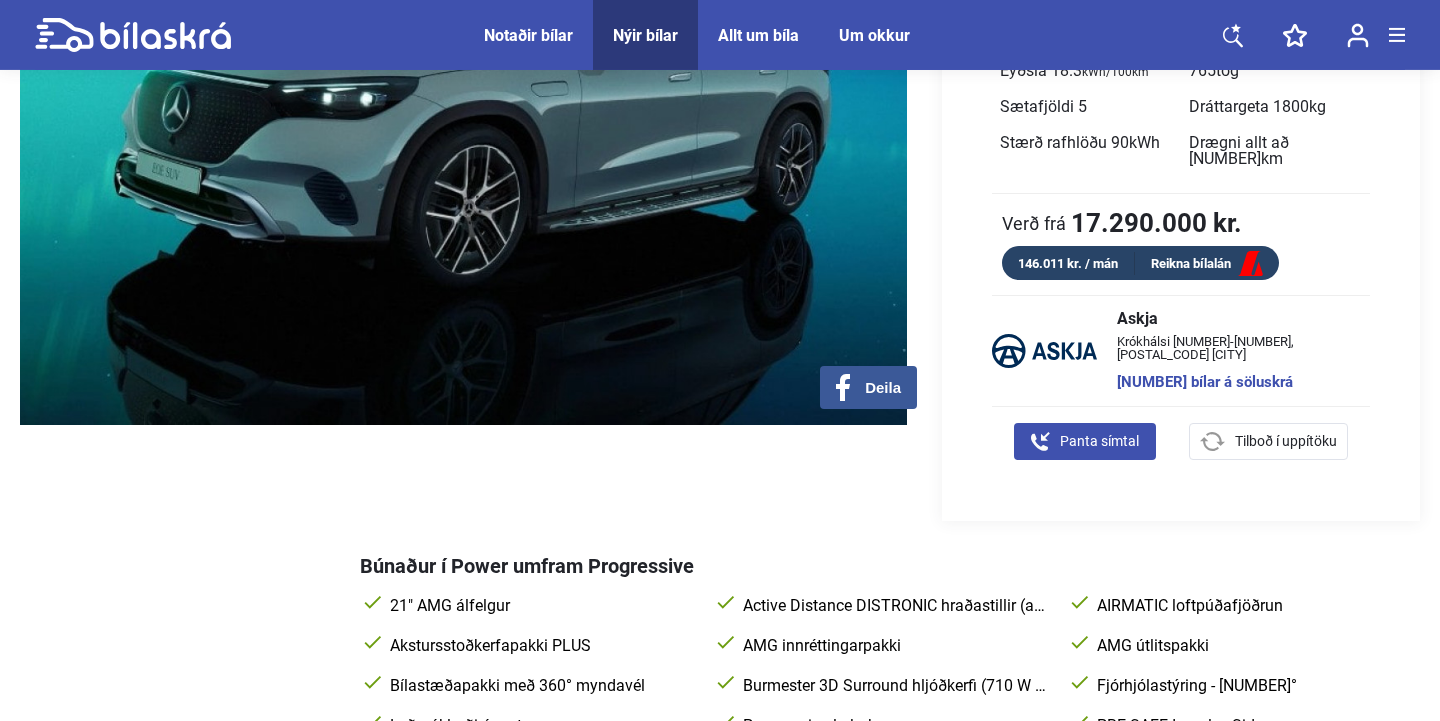 scroll, scrollTop: 0, scrollLeft: 0, axis: both 